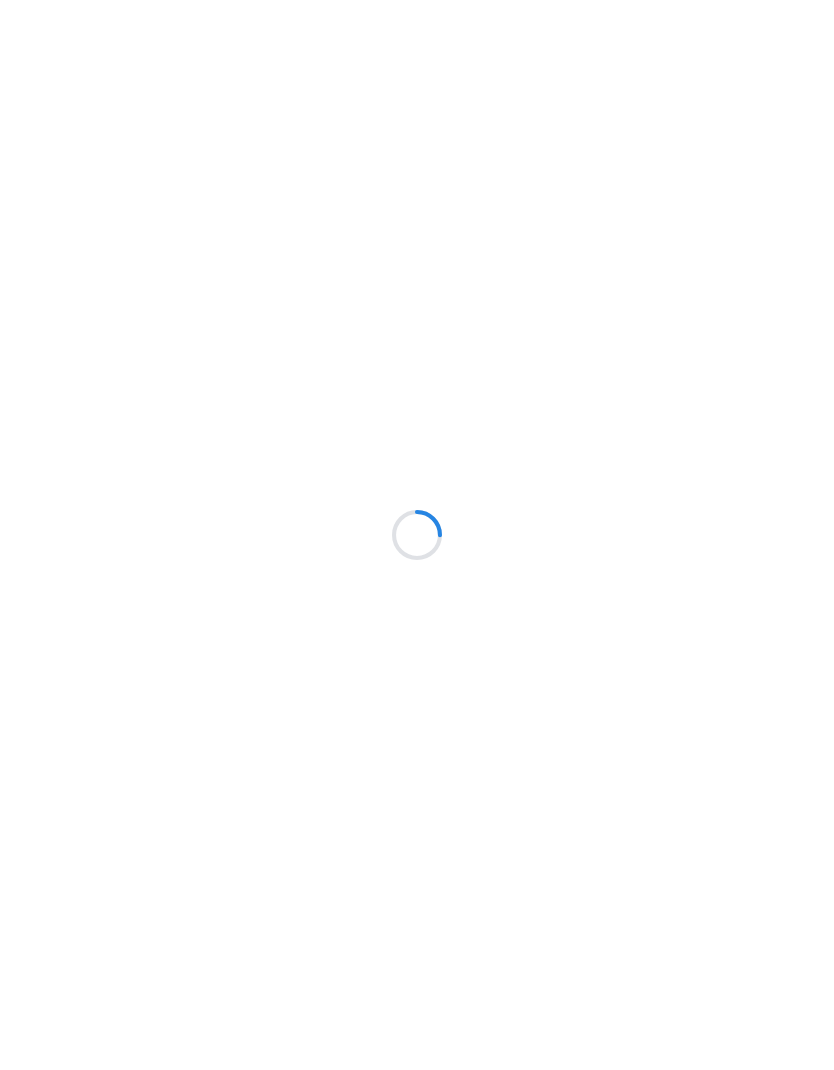scroll, scrollTop: 0, scrollLeft: 0, axis: both 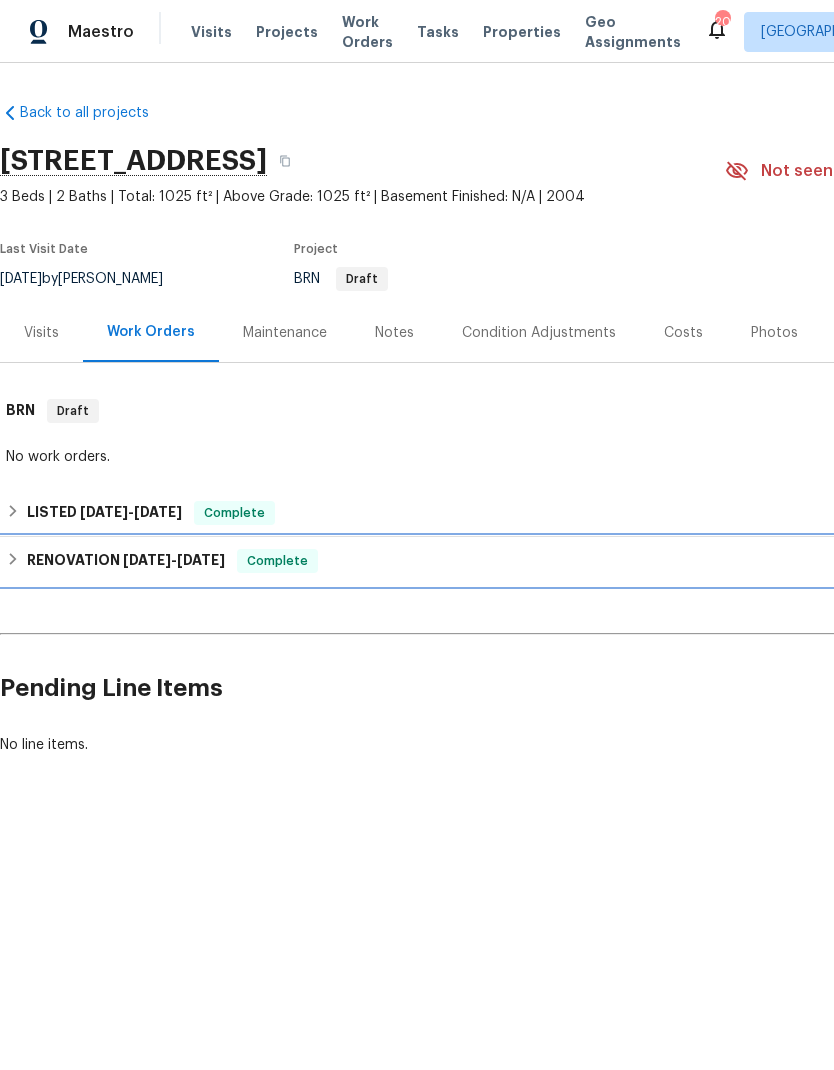 click on "RENOVATION   [DATE]  -  [DATE]" at bounding box center (126, 561) 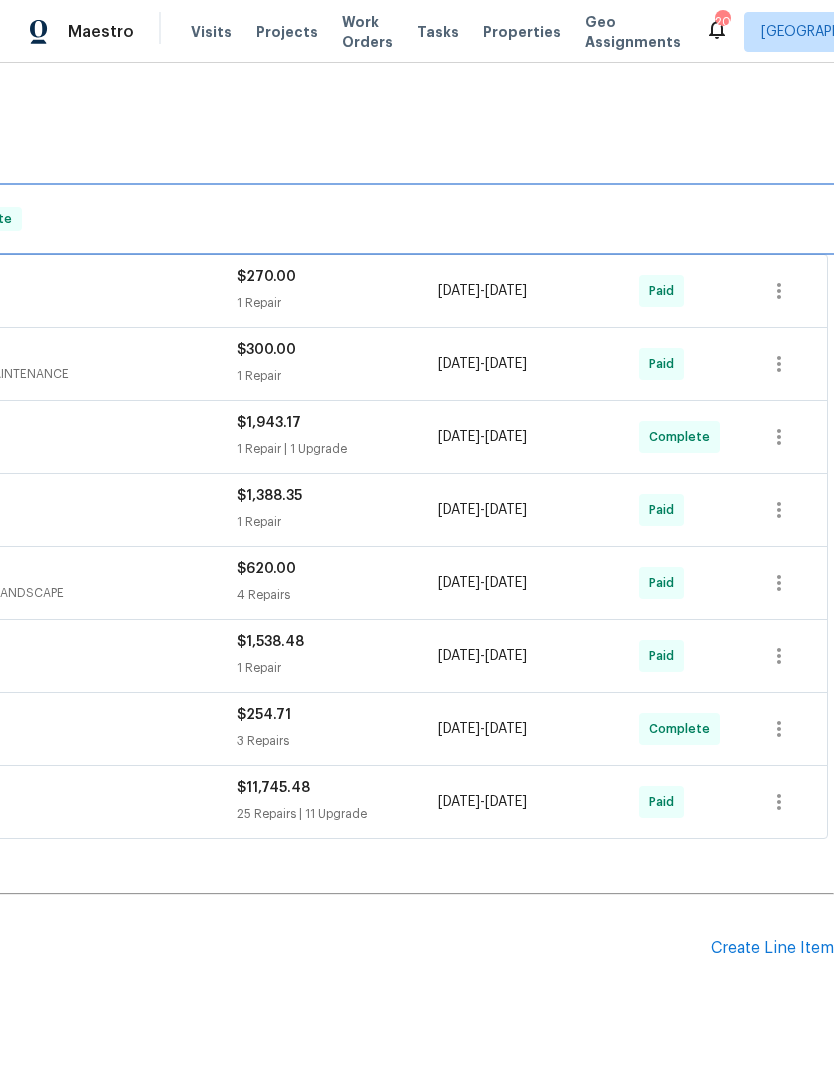 scroll, scrollTop: 366, scrollLeft: 296, axis: both 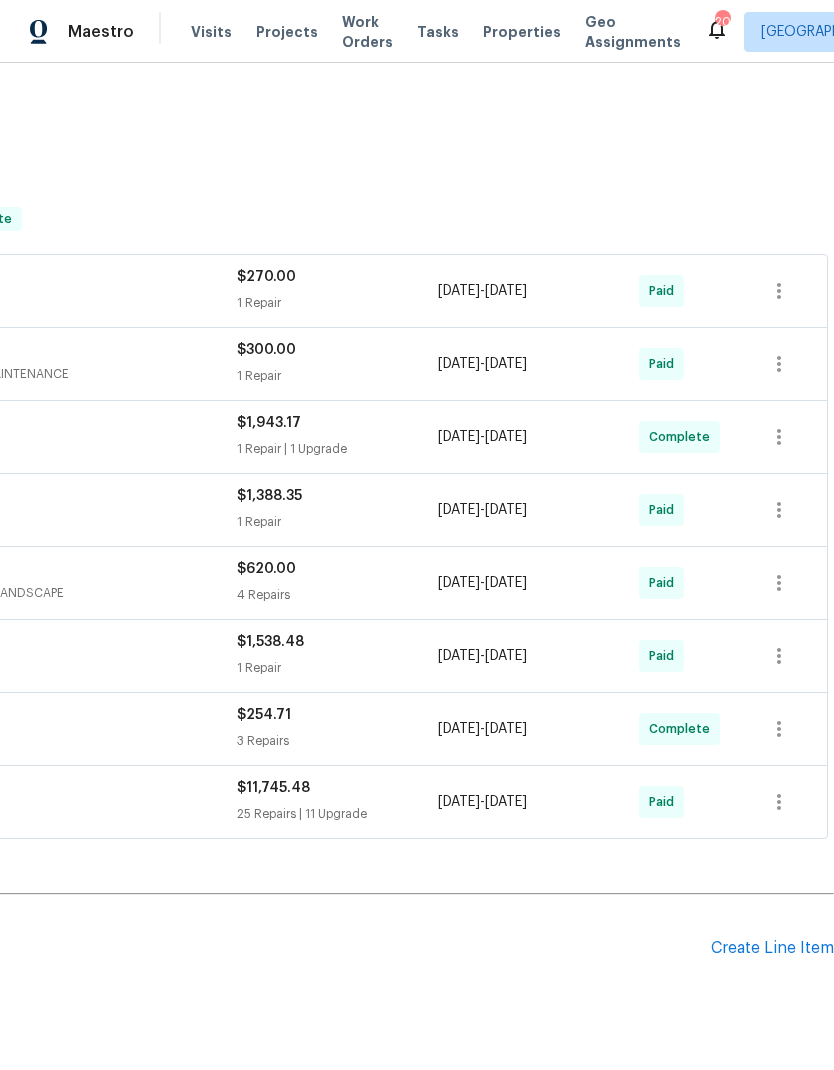 click on "Price Property Development, LLC" at bounding box center [-14, 790] 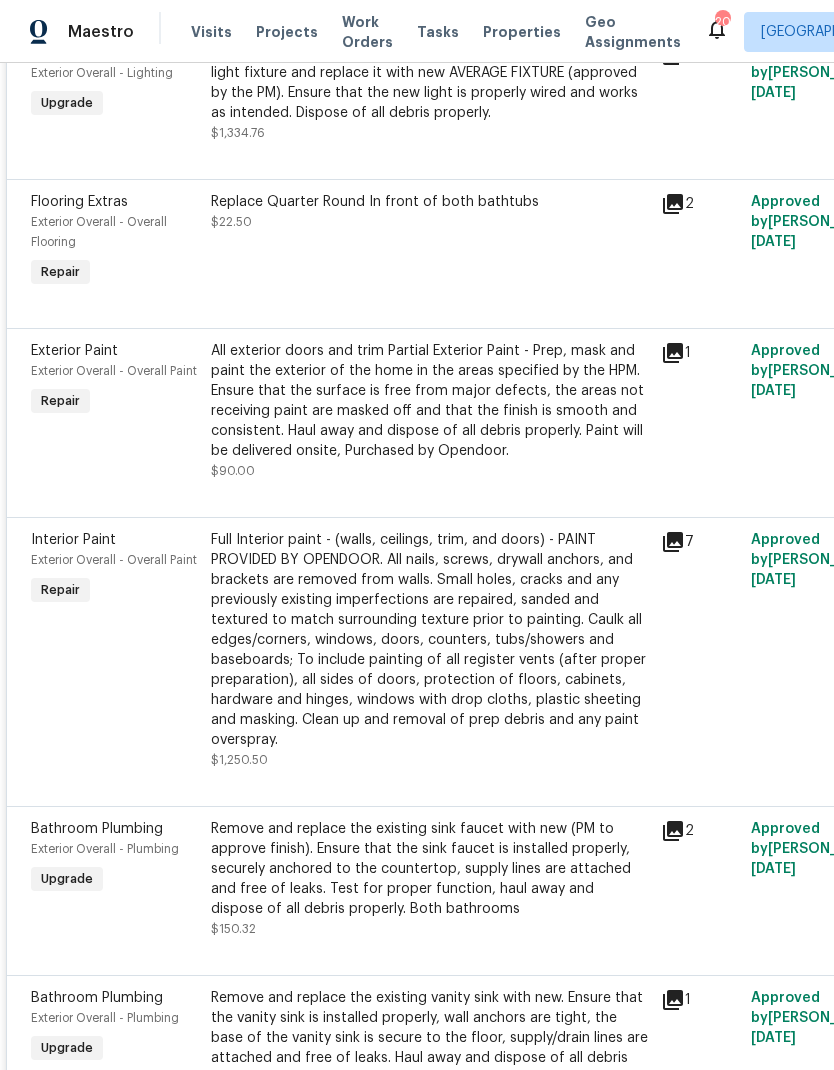scroll, scrollTop: 4216, scrollLeft: 0, axis: vertical 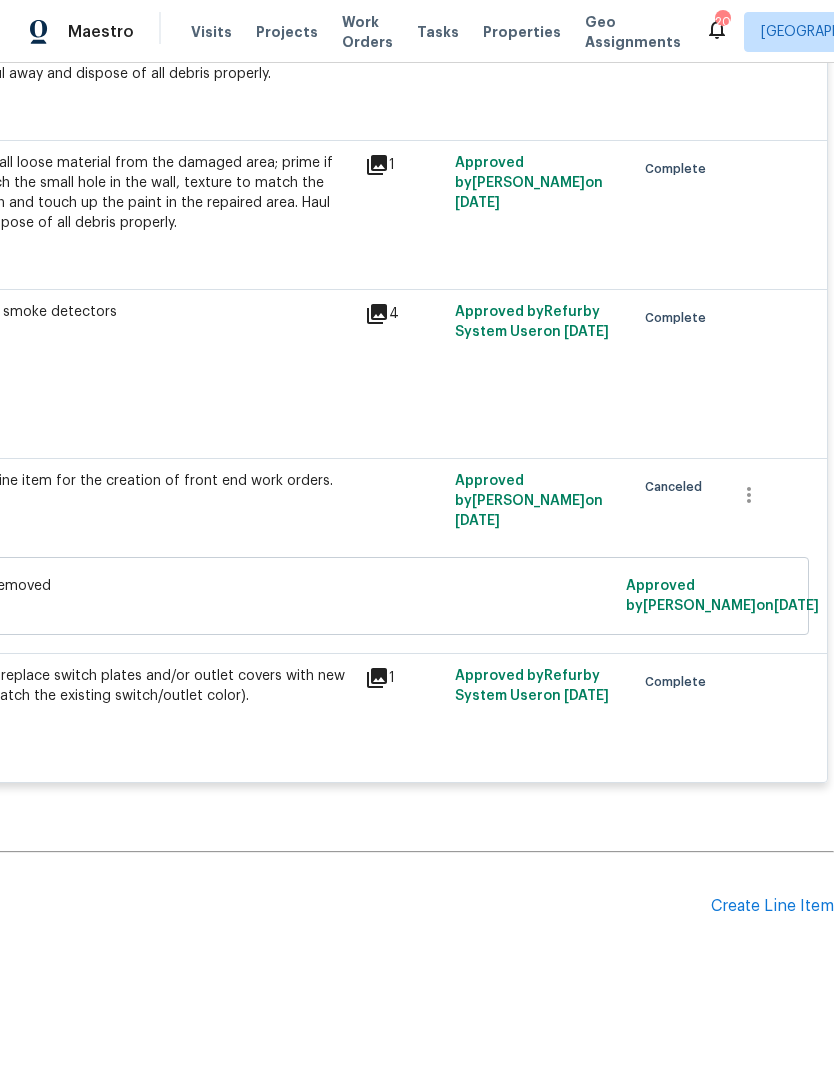 click on "Create Line Item" at bounding box center (772, 906) 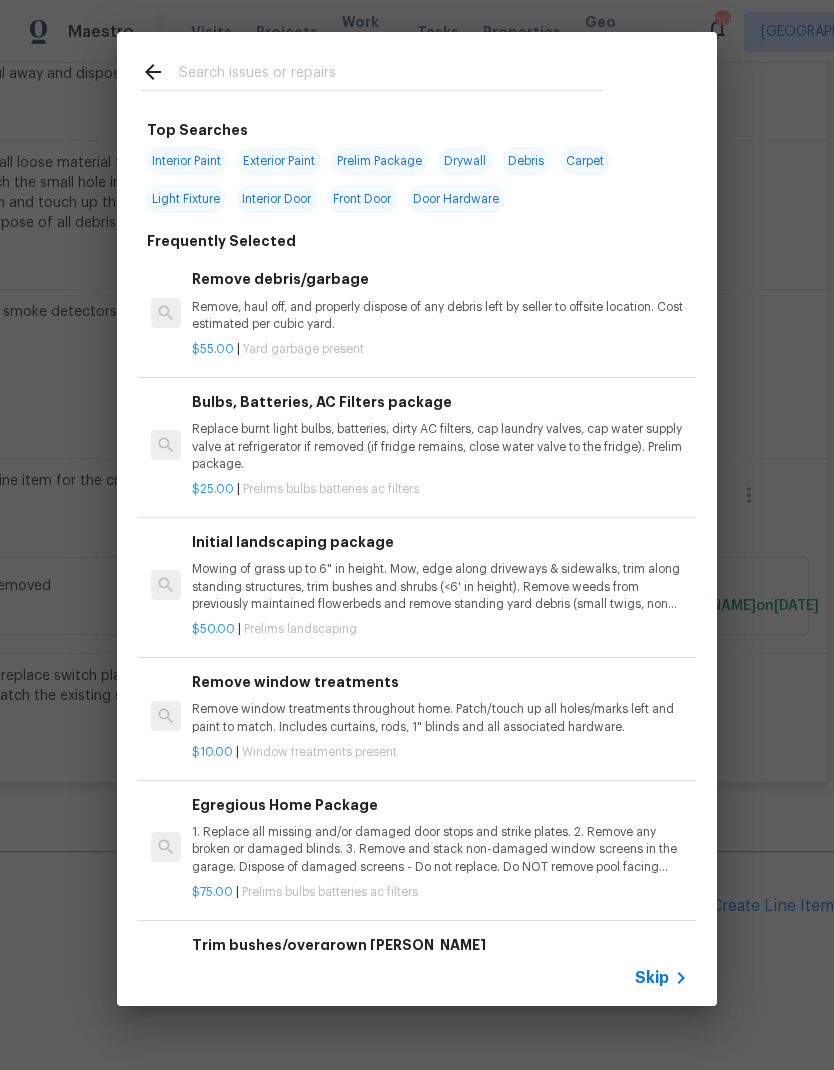 scroll, scrollTop: 6362, scrollLeft: 296, axis: both 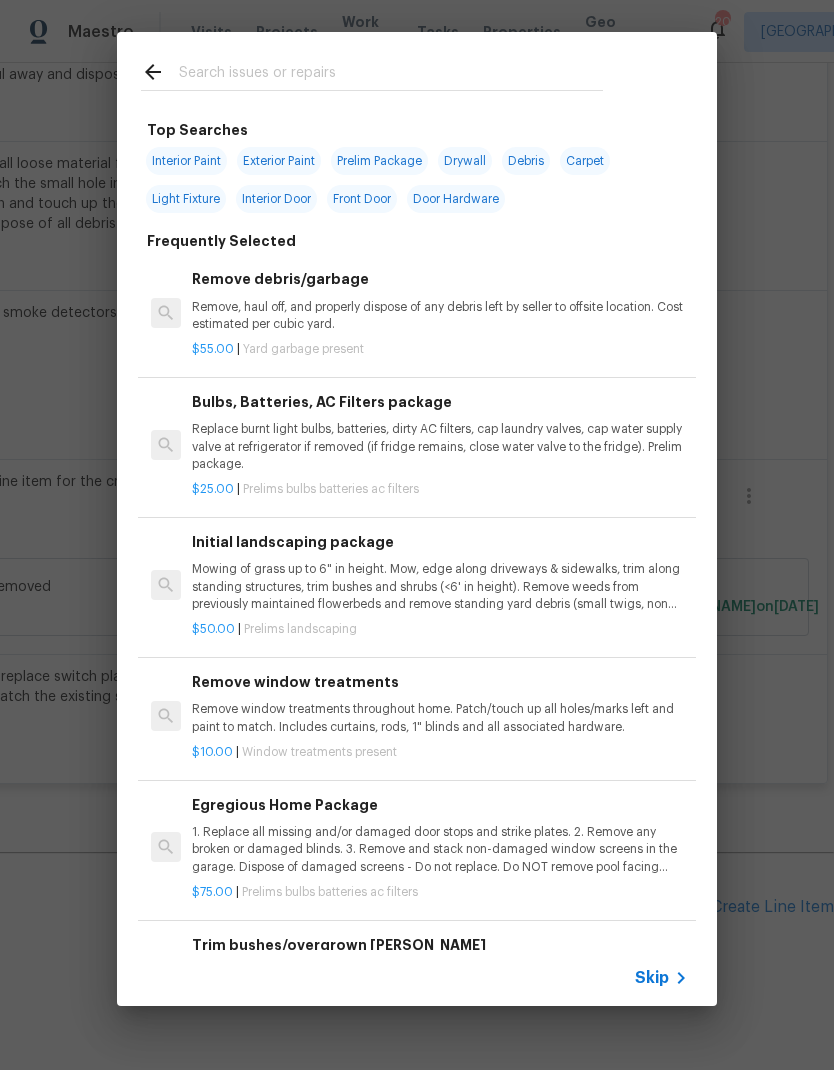 click at bounding box center (391, 75) 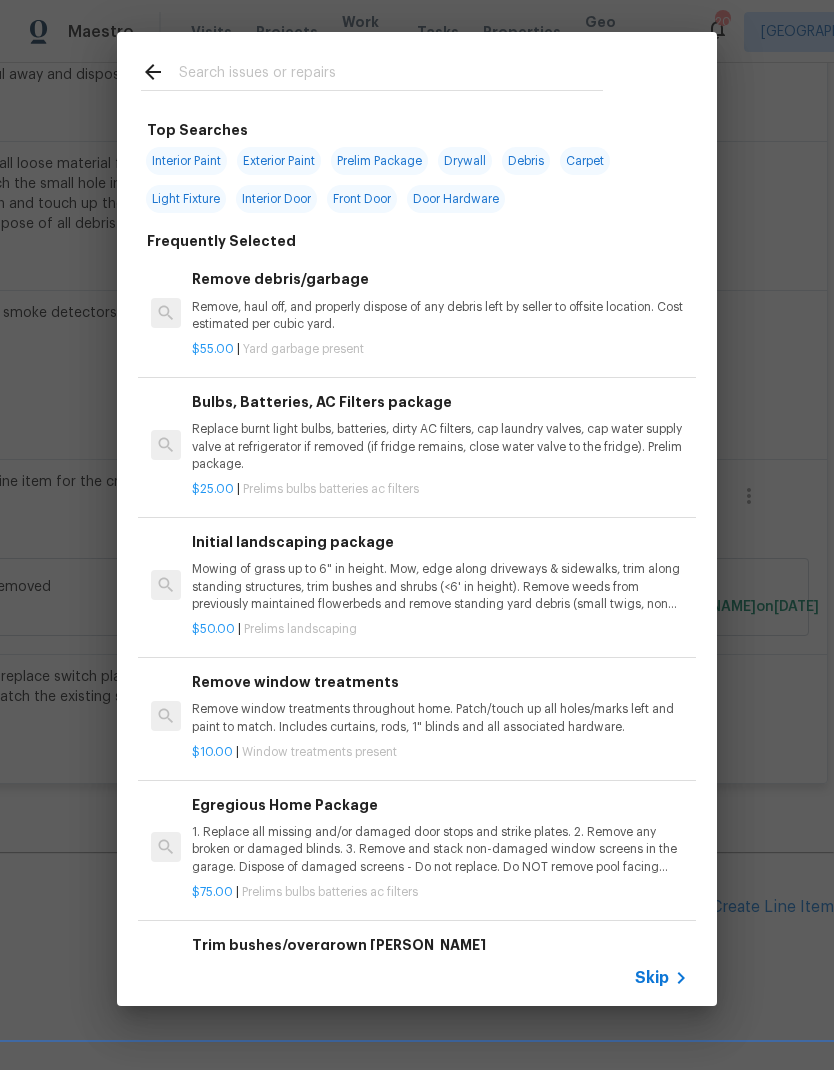 click on "Exterior Paint" at bounding box center [279, 161] 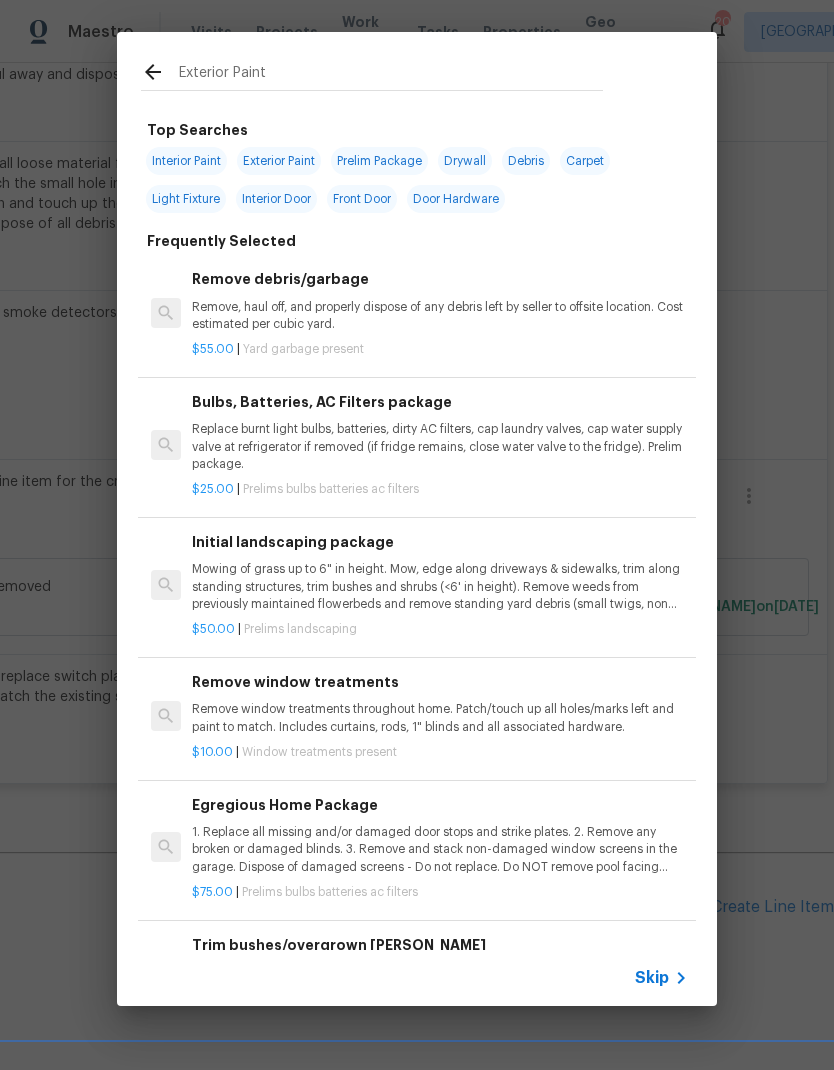 type on "Exterior Paint" 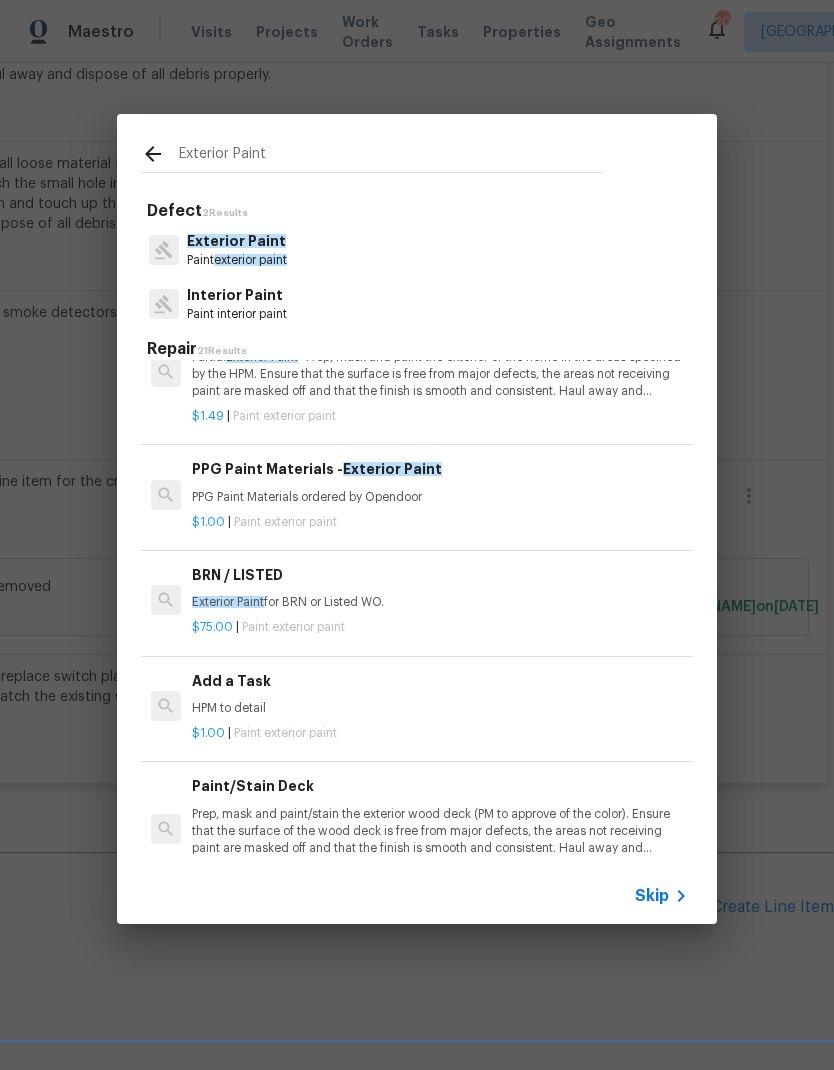 scroll, scrollTop: 198, scrollLeft: 0, axis: vertical 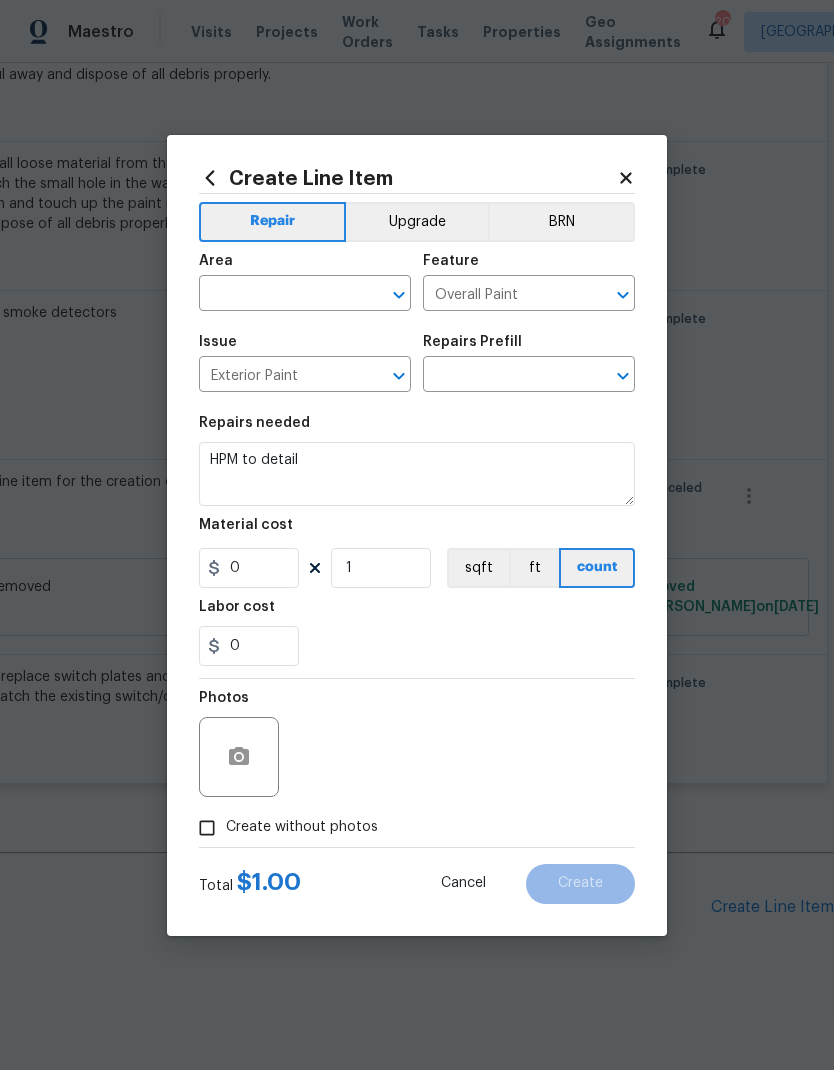 type on "Add a Task $1.00" 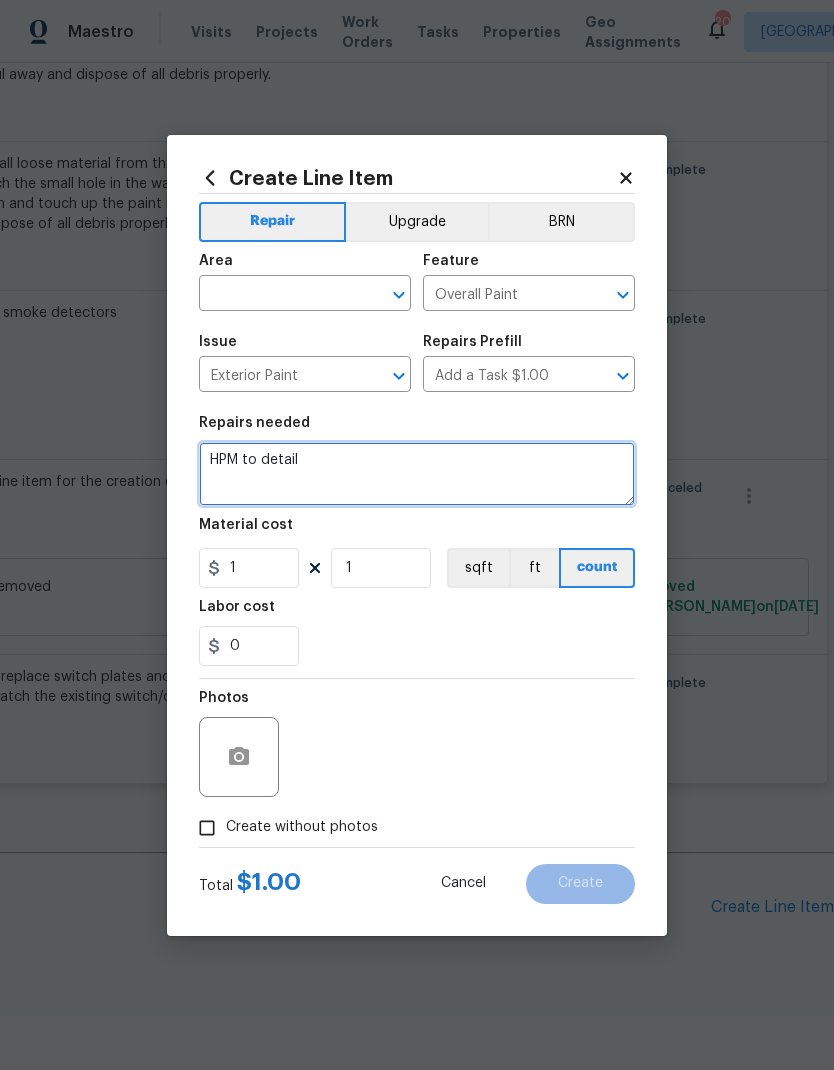 click on "HPM to detail" at bounding box center (417, 474) 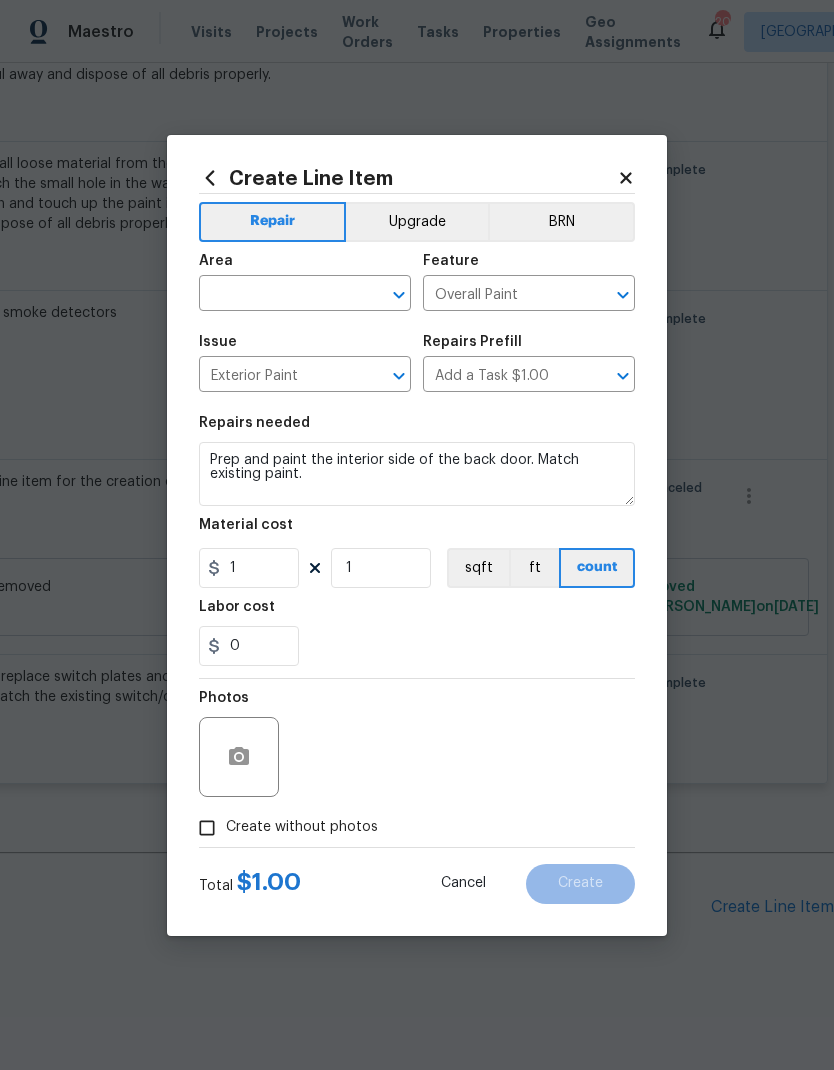 click on "0" at bounding box center (417, 646) 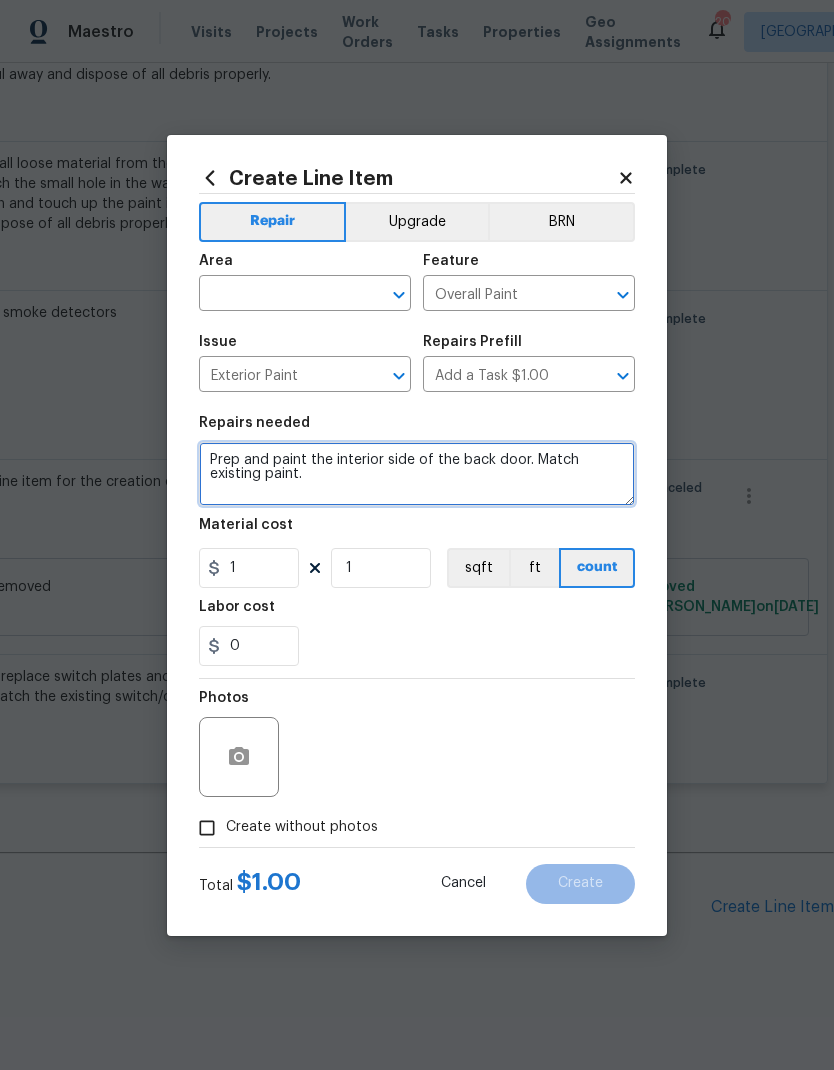 click on "Prep and paint the interior side of the back door. Match existing paint." at bounding box center [417, 474] 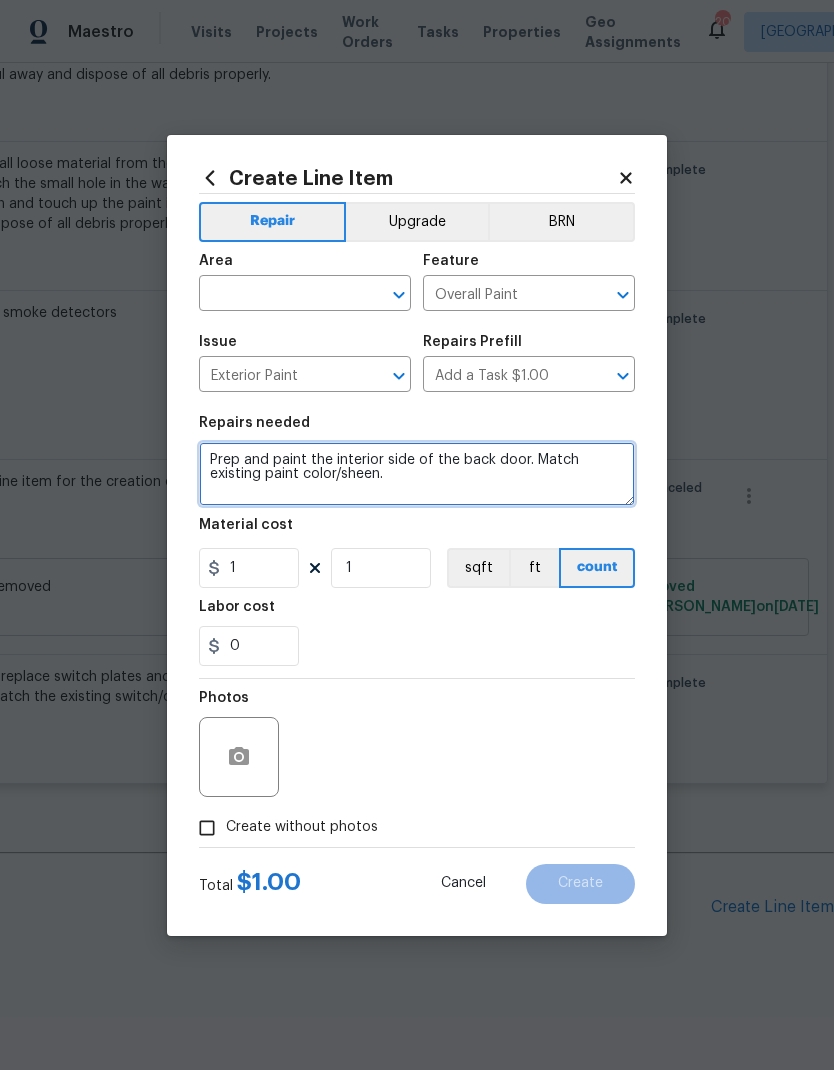 type on "Prep and paint the interior side of the back door. Match existing paint color/sheen." 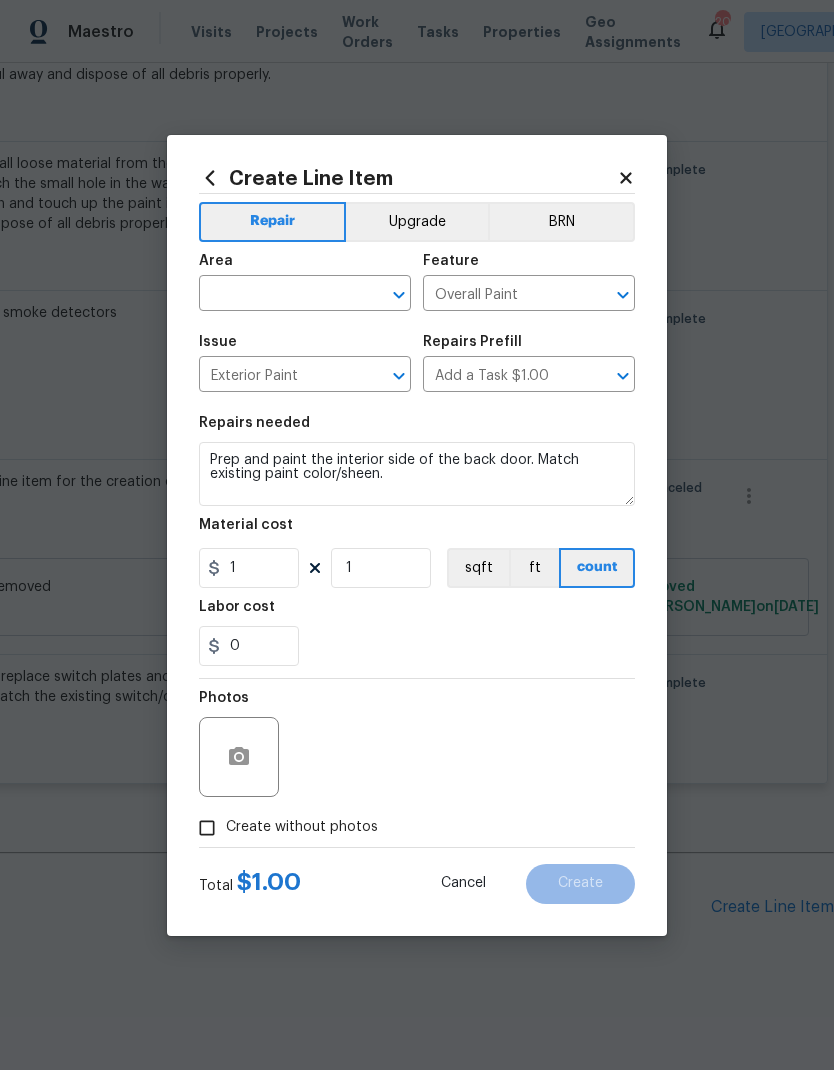 click on "0" at bounding box center [417, 646] 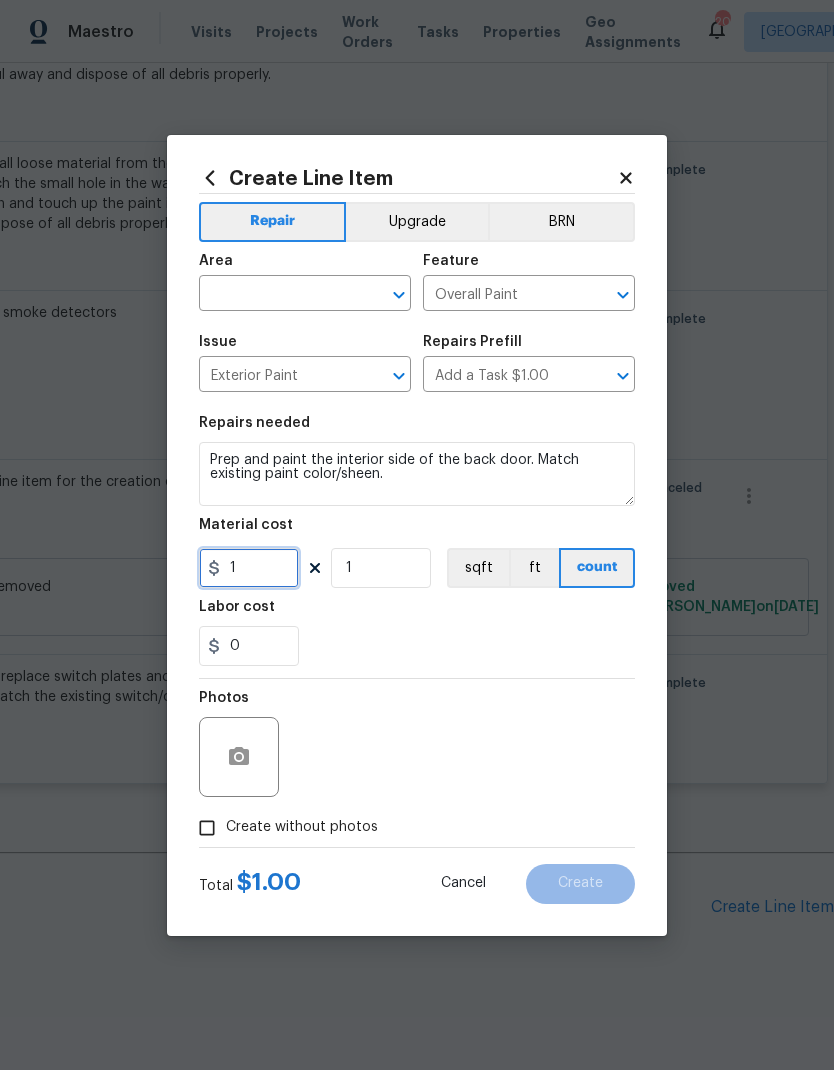 click on "1" at bounding box center (249, 568) 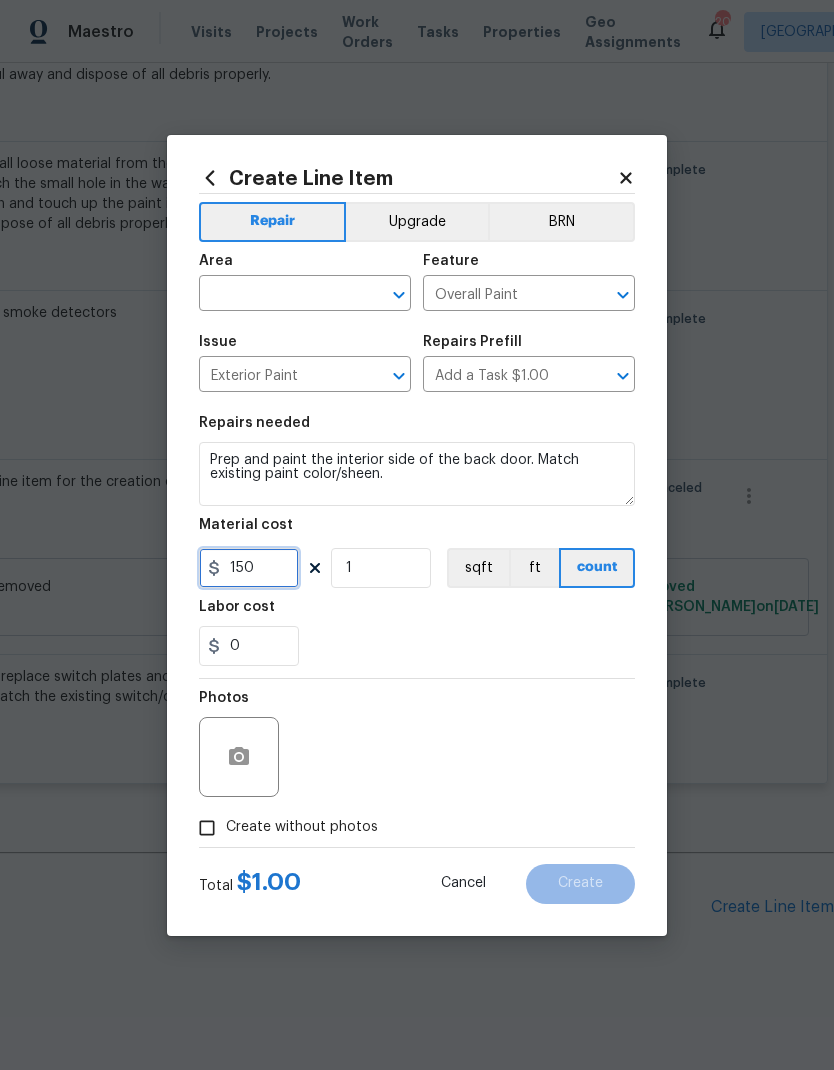 type on "150" 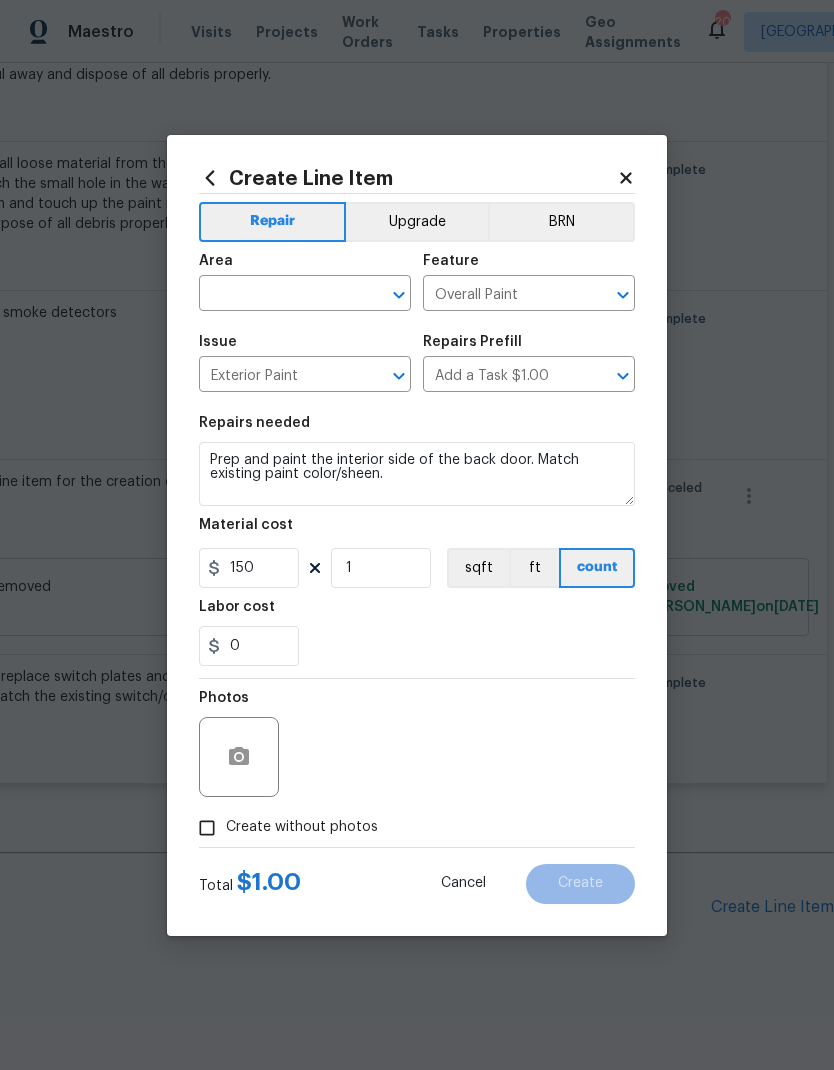 click on "0" at bounding box center (417, 646) 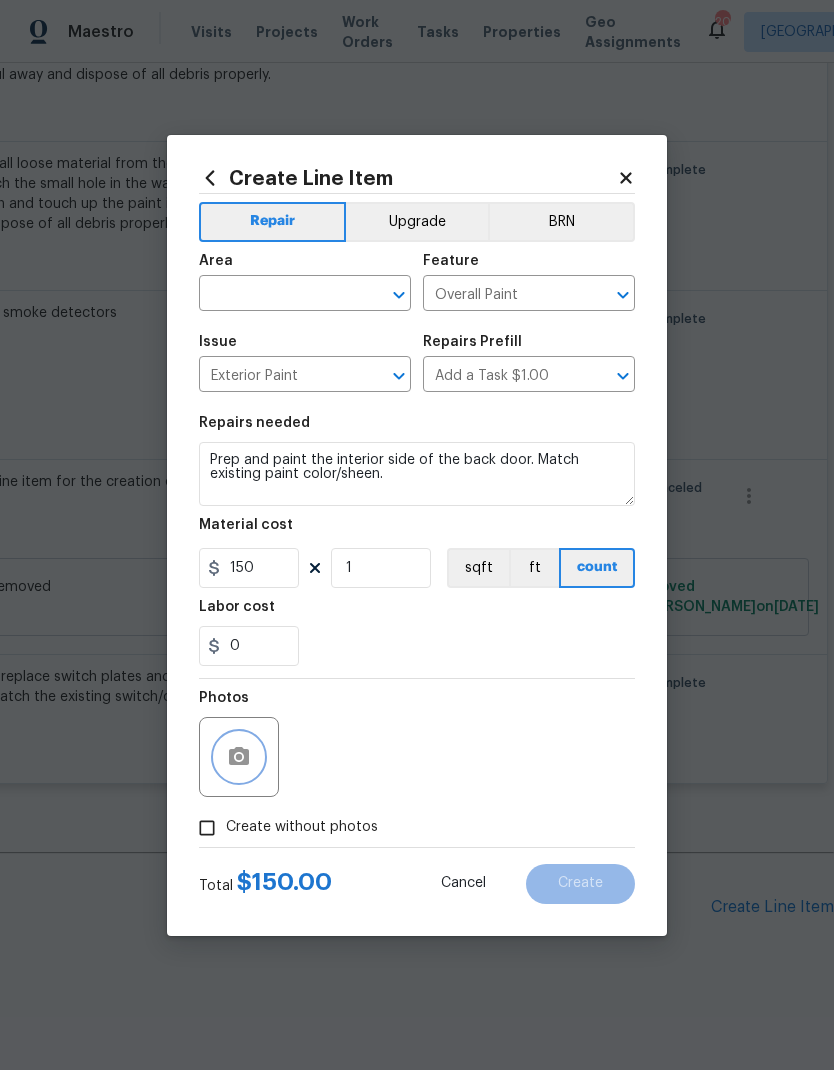 click 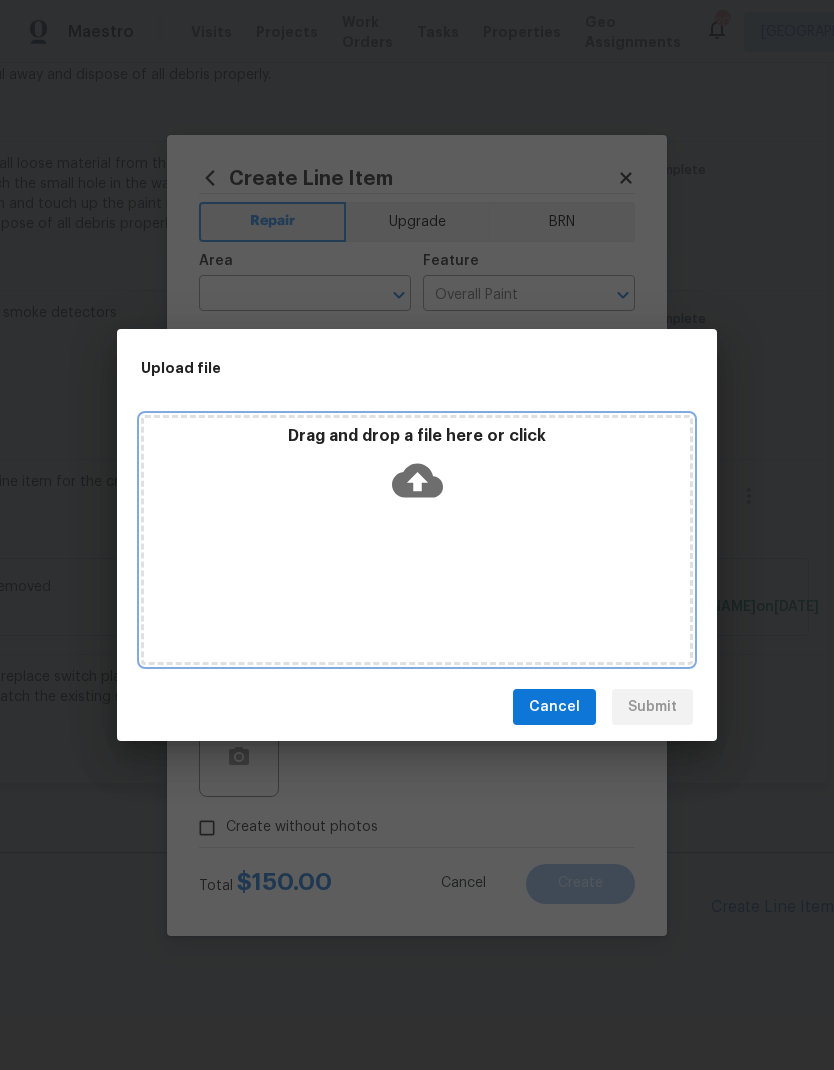 click 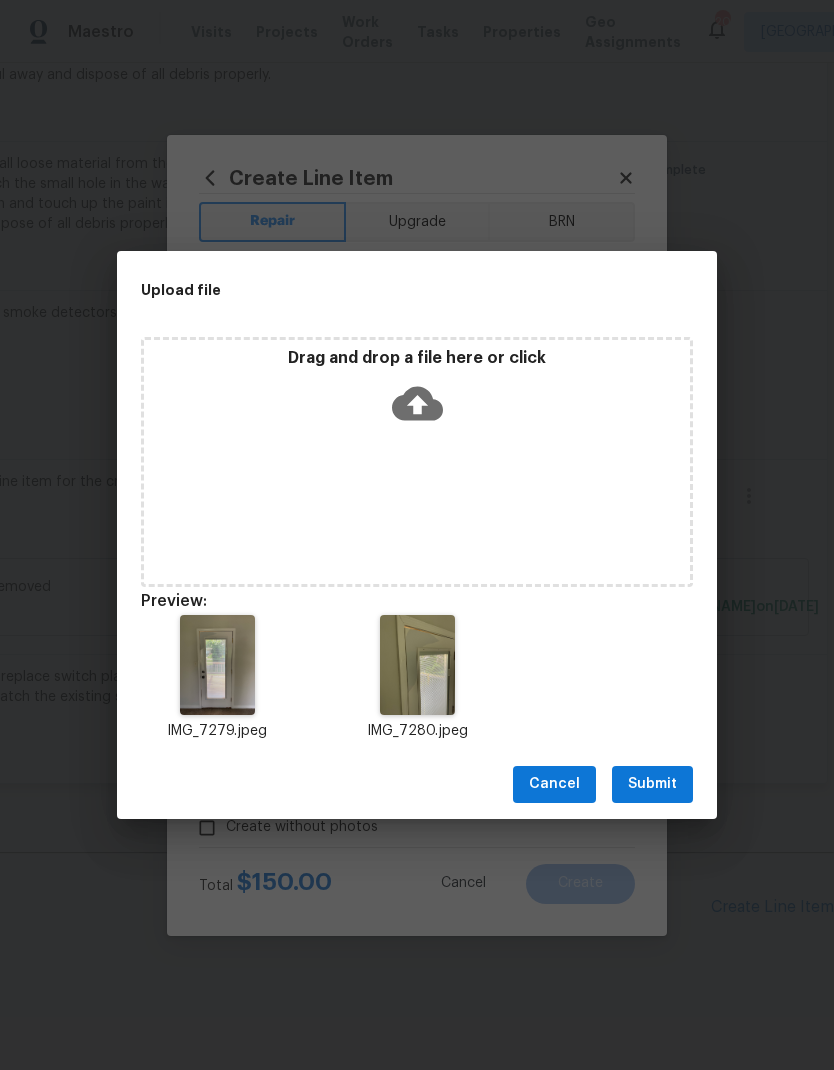 click on "Submit" at bounding box center (652, 784) 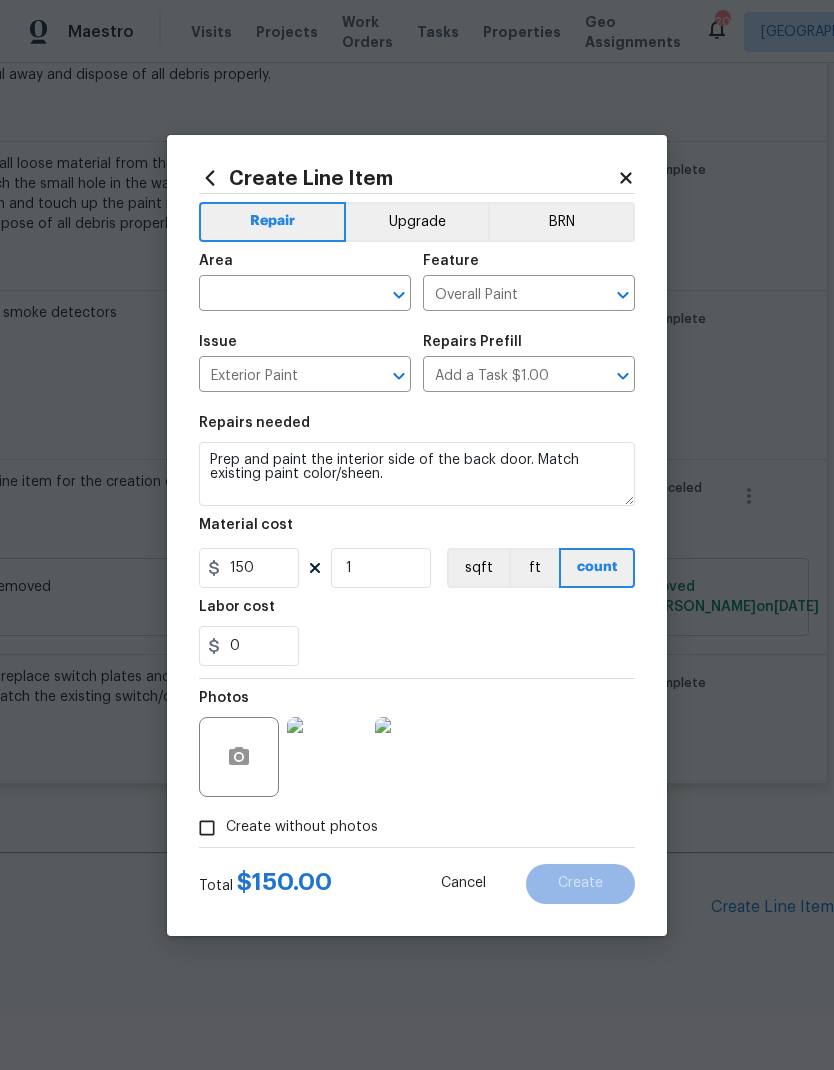 click at bounding box center [277, 295] 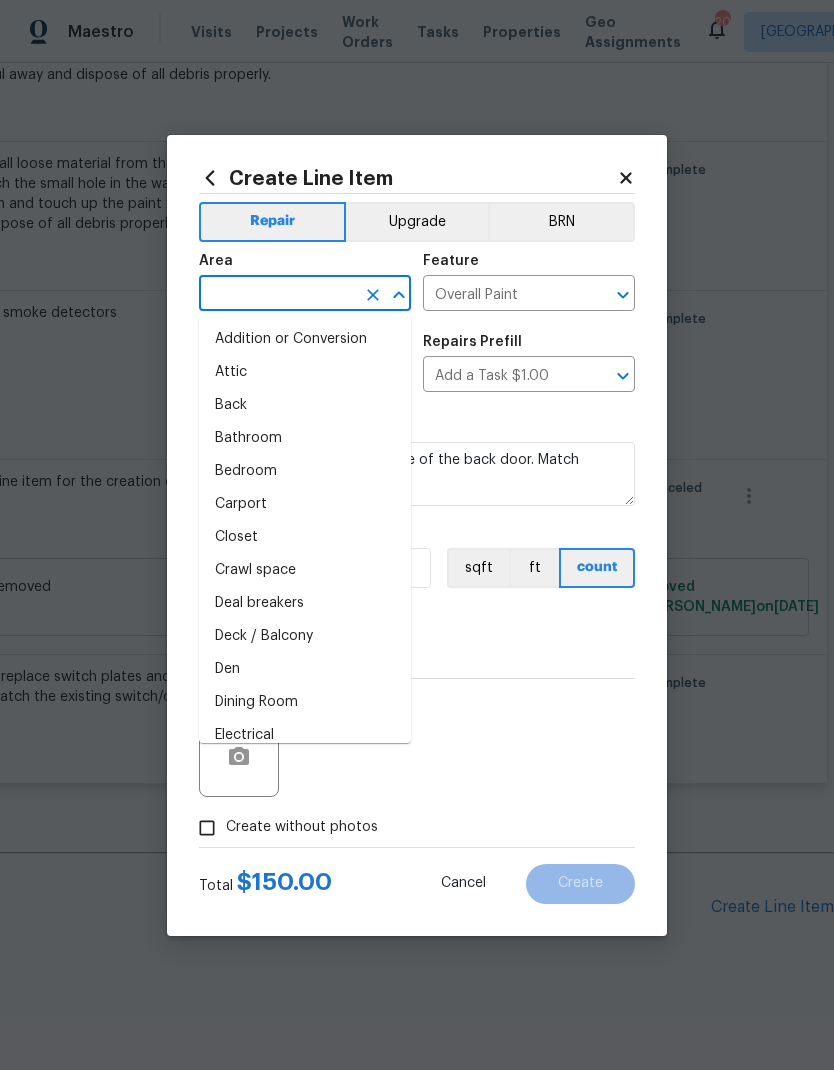 click on "Back" at bounding box center [305, 405] 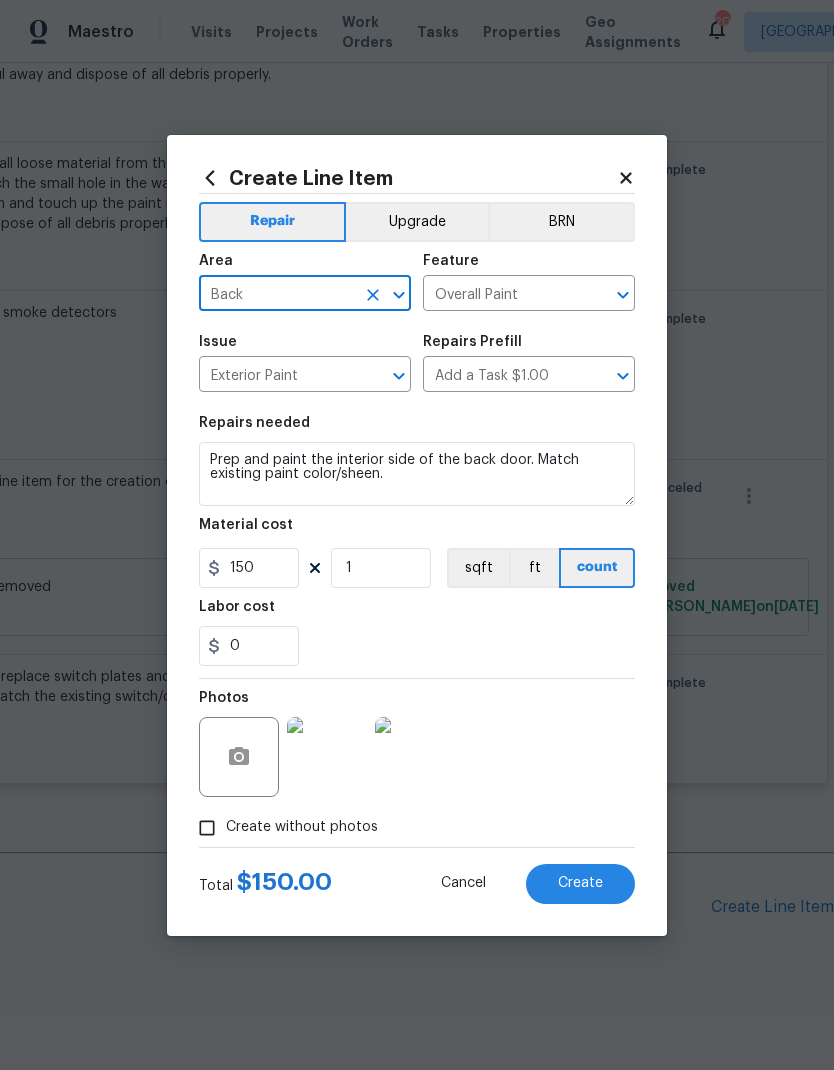 type on "Back" 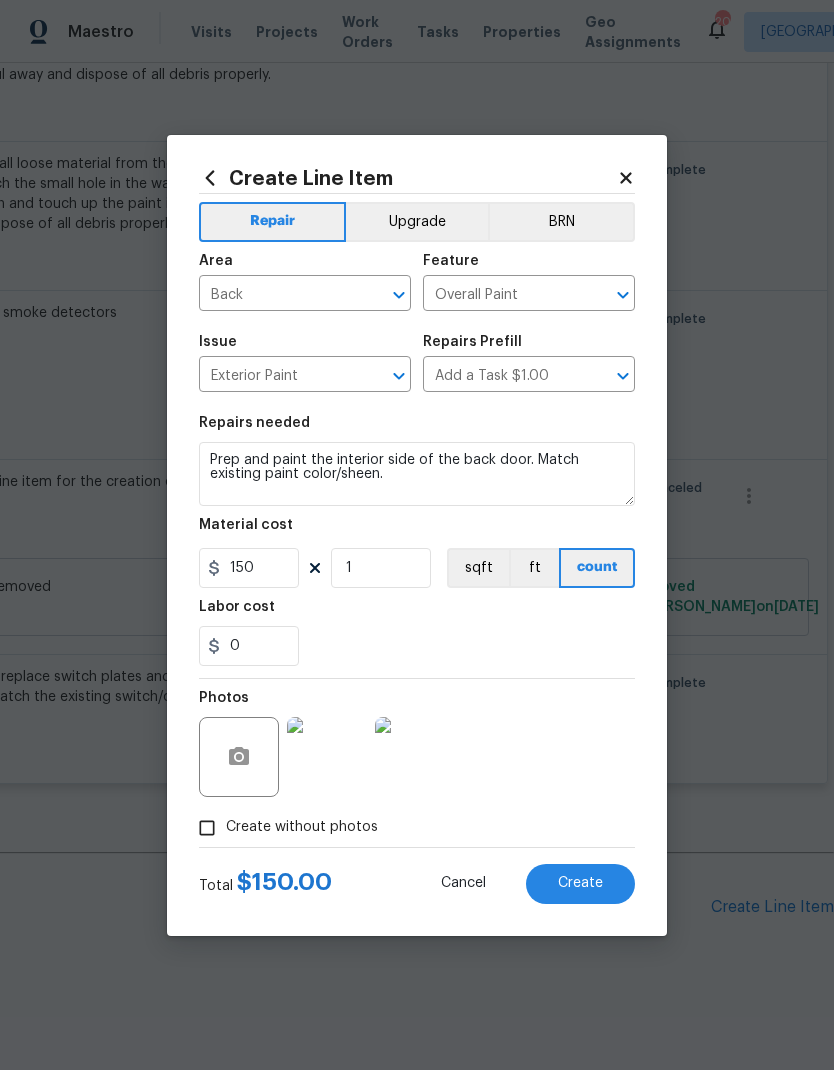 click on "Create" at bounding box center (580, 884) 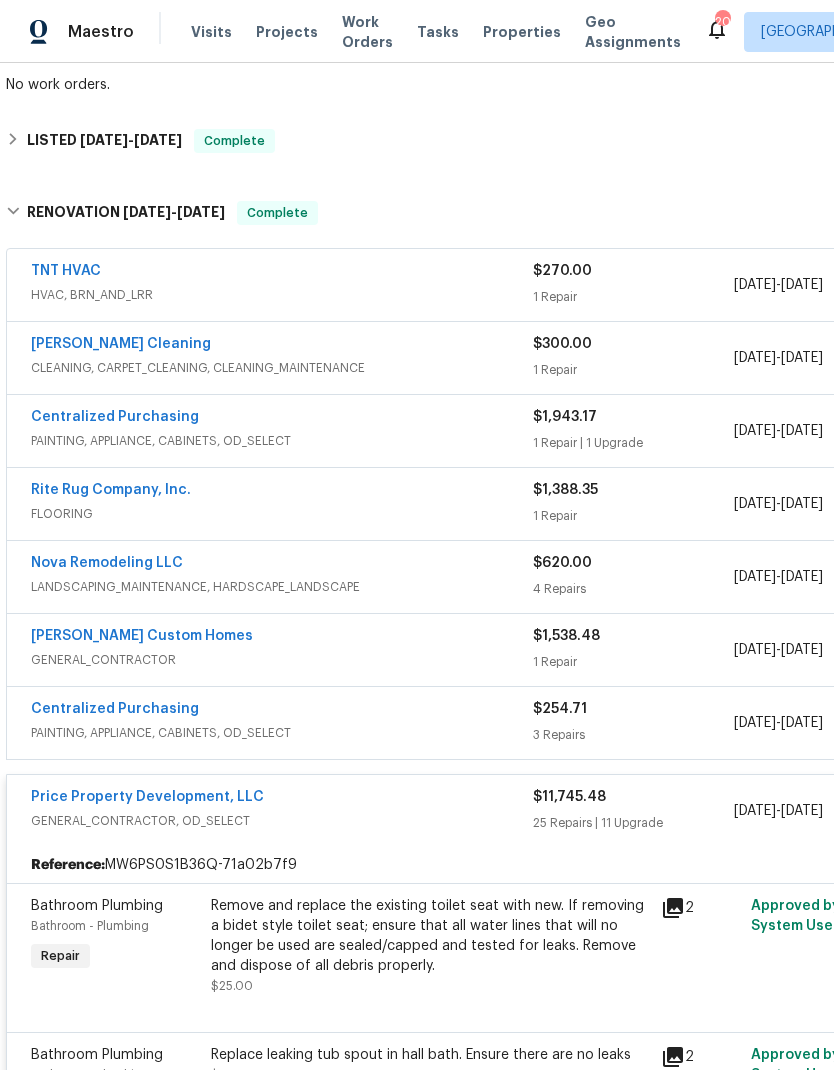 scroll, scrollTop: 372, scrollLeft: 0, axis: vertical 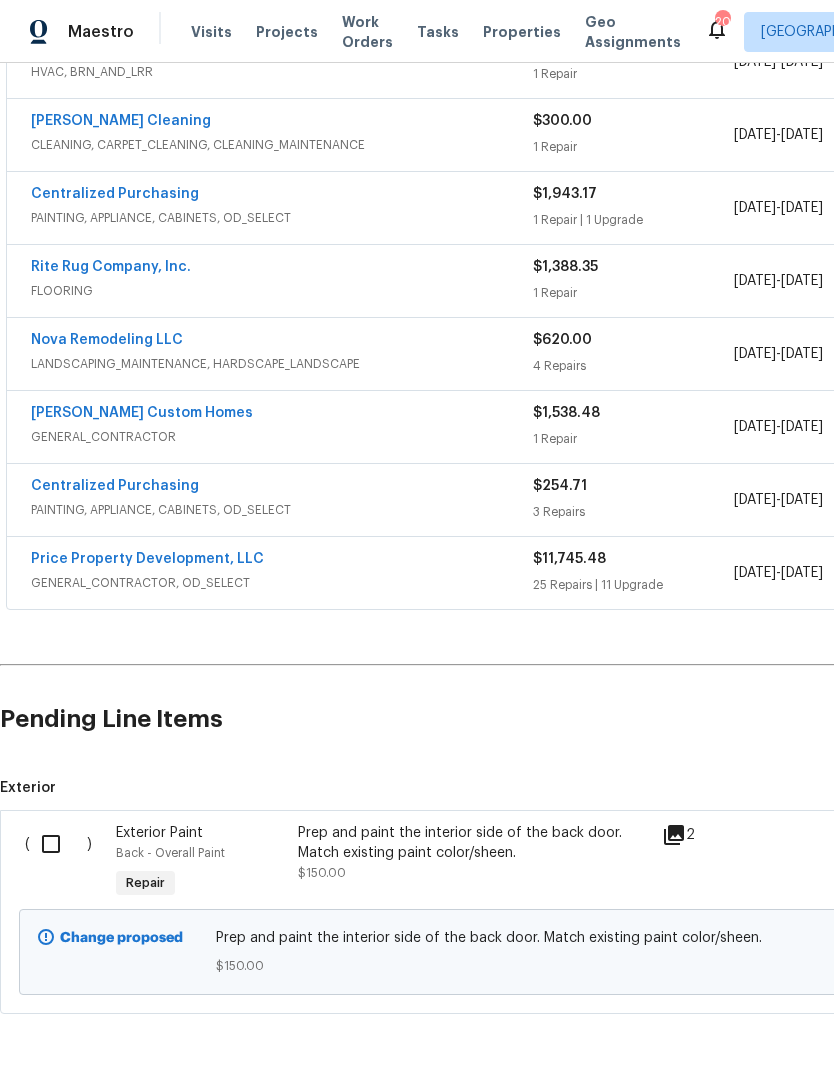 click at bounding box center (58, 844) 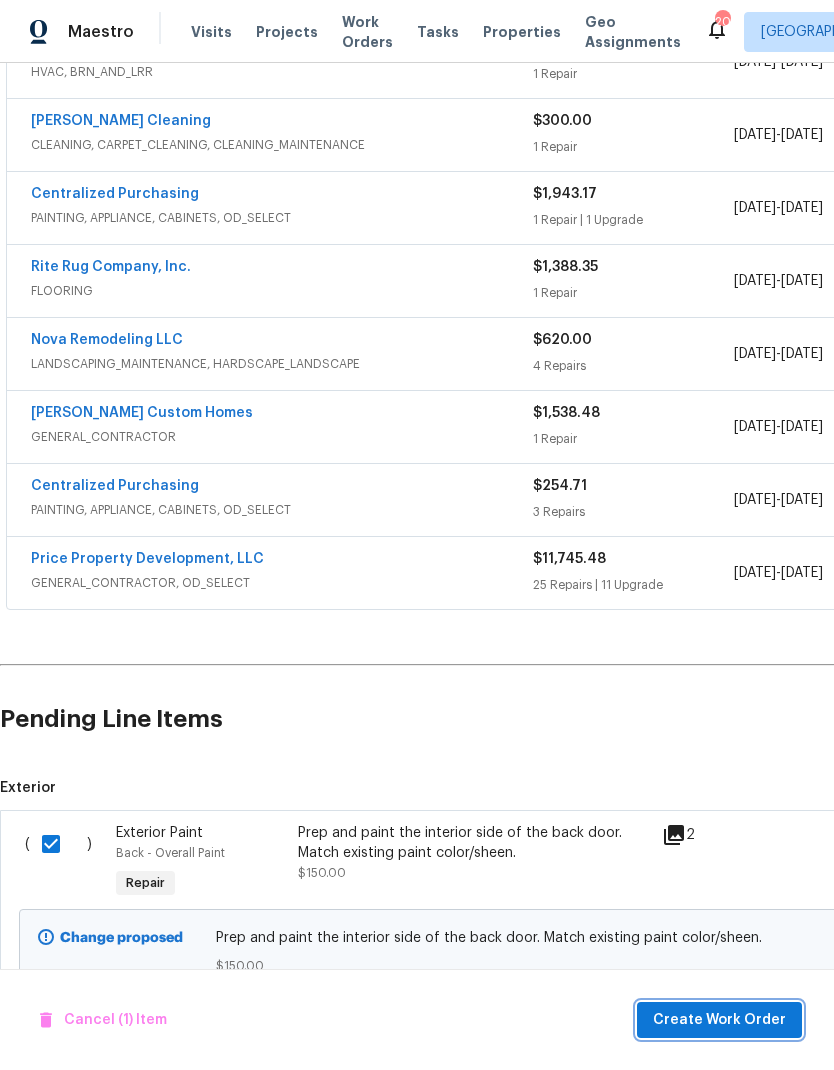 click on "Create Work Order" at bounding box center [719, 1020] 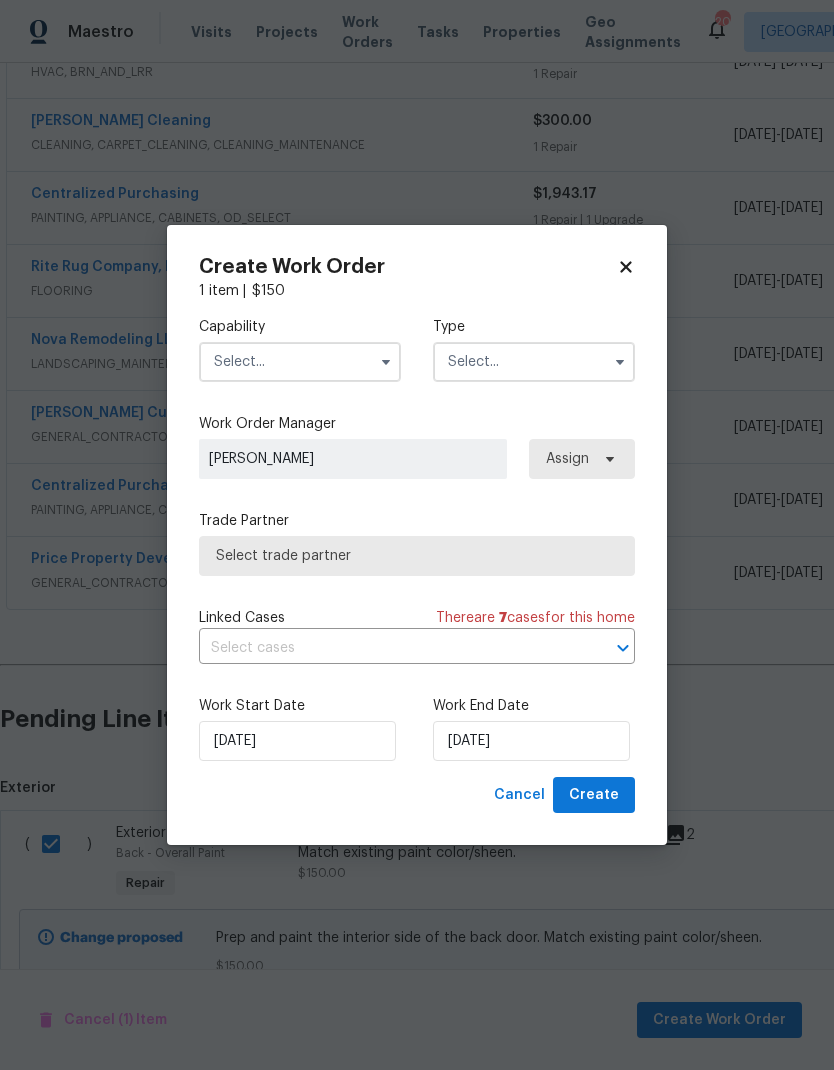 click at bounding box center (300, 362) 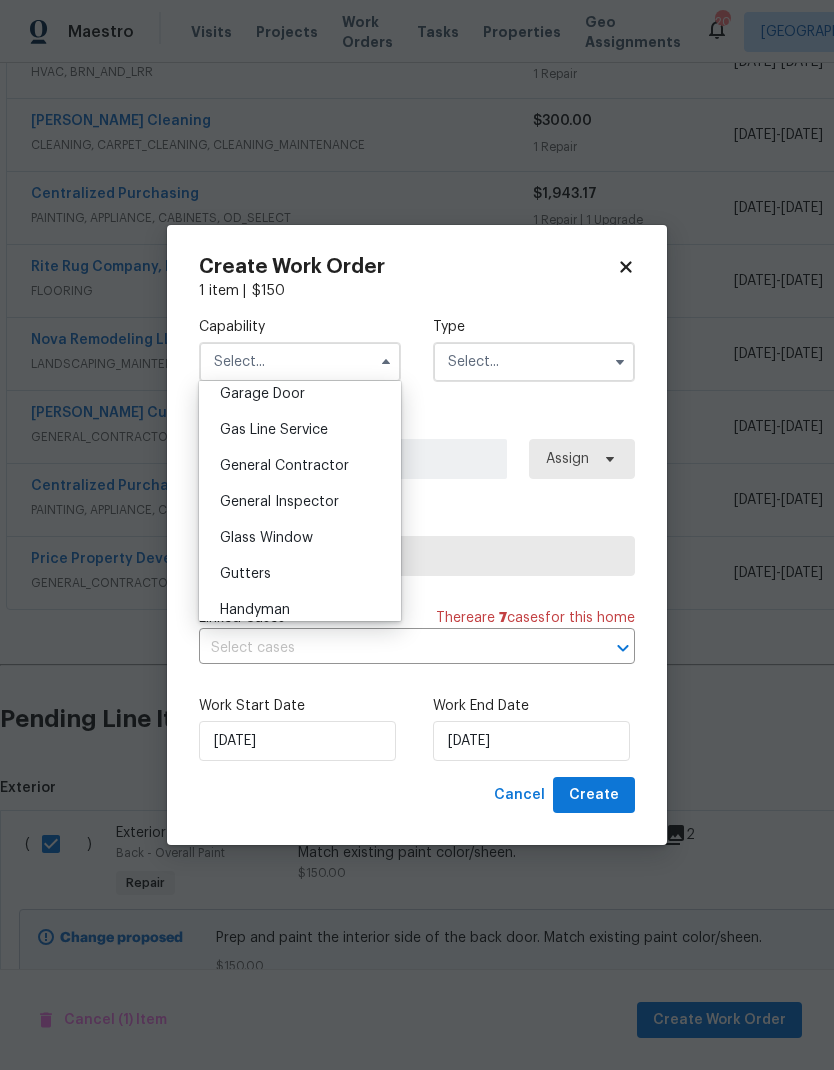 scroll, scrollTop: 893, scrollLeft: 0, axis: vertical 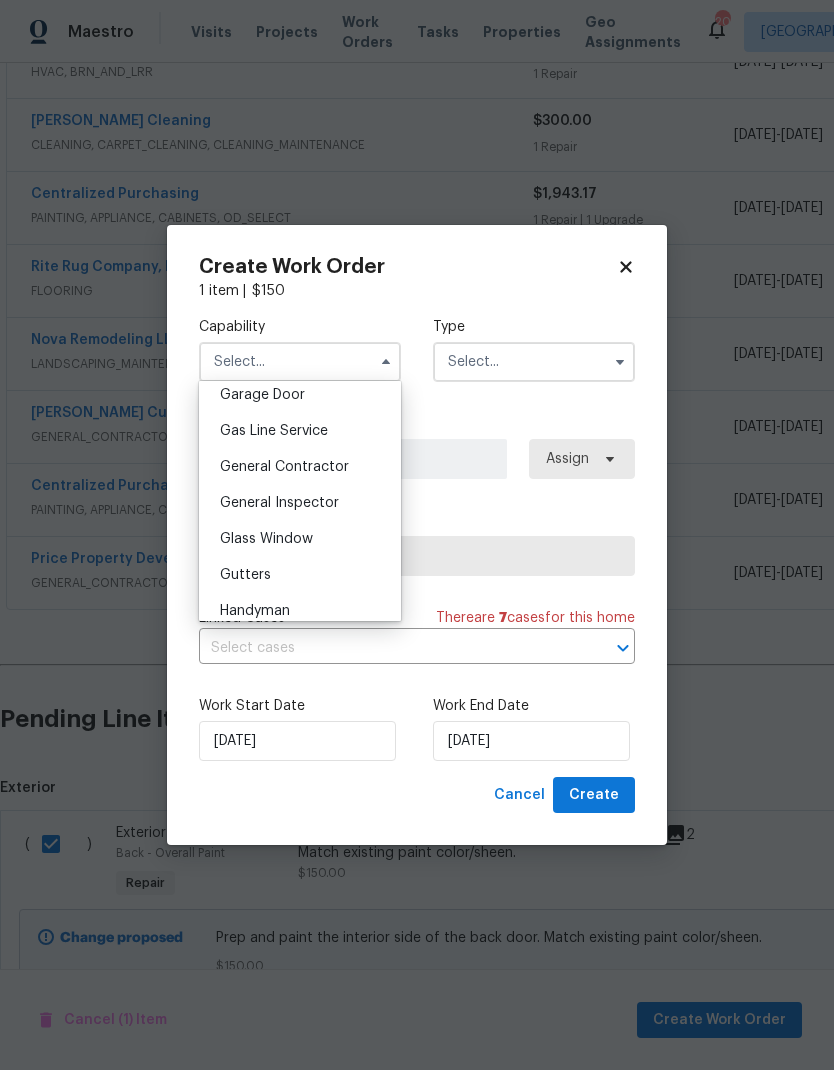 click on "General Contractor" at bounding box center [284, 467] 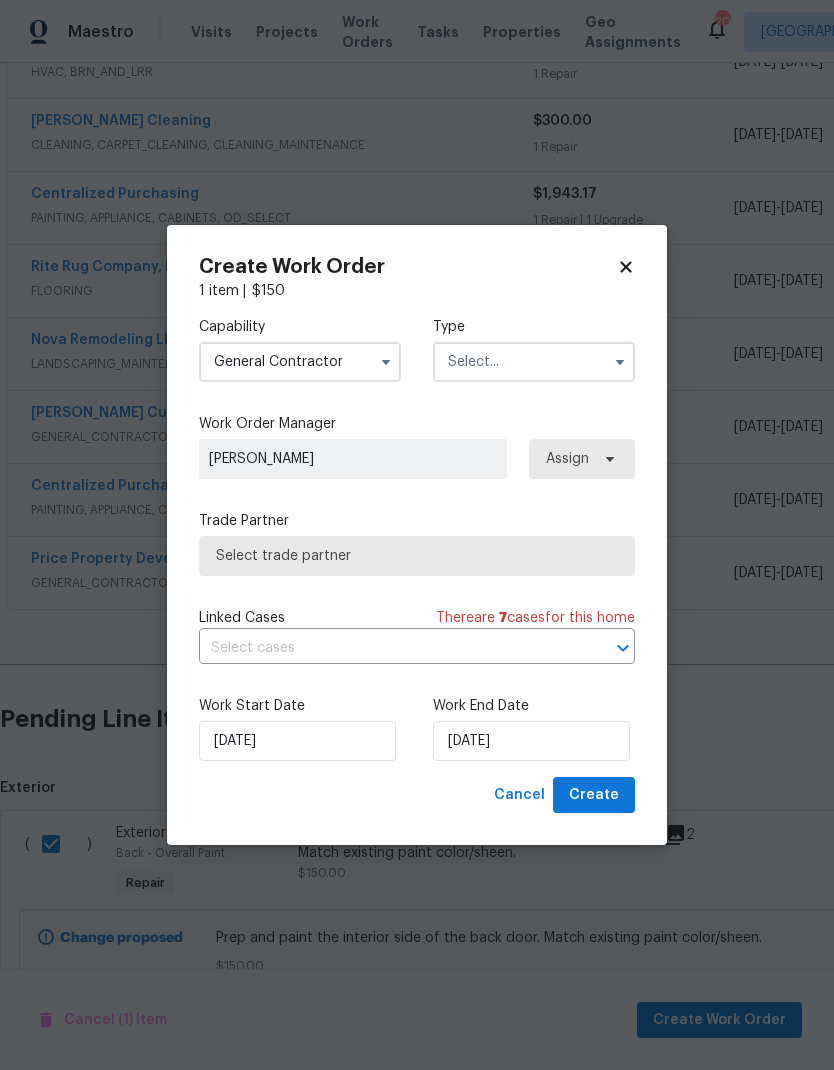 type on "General Contractor" 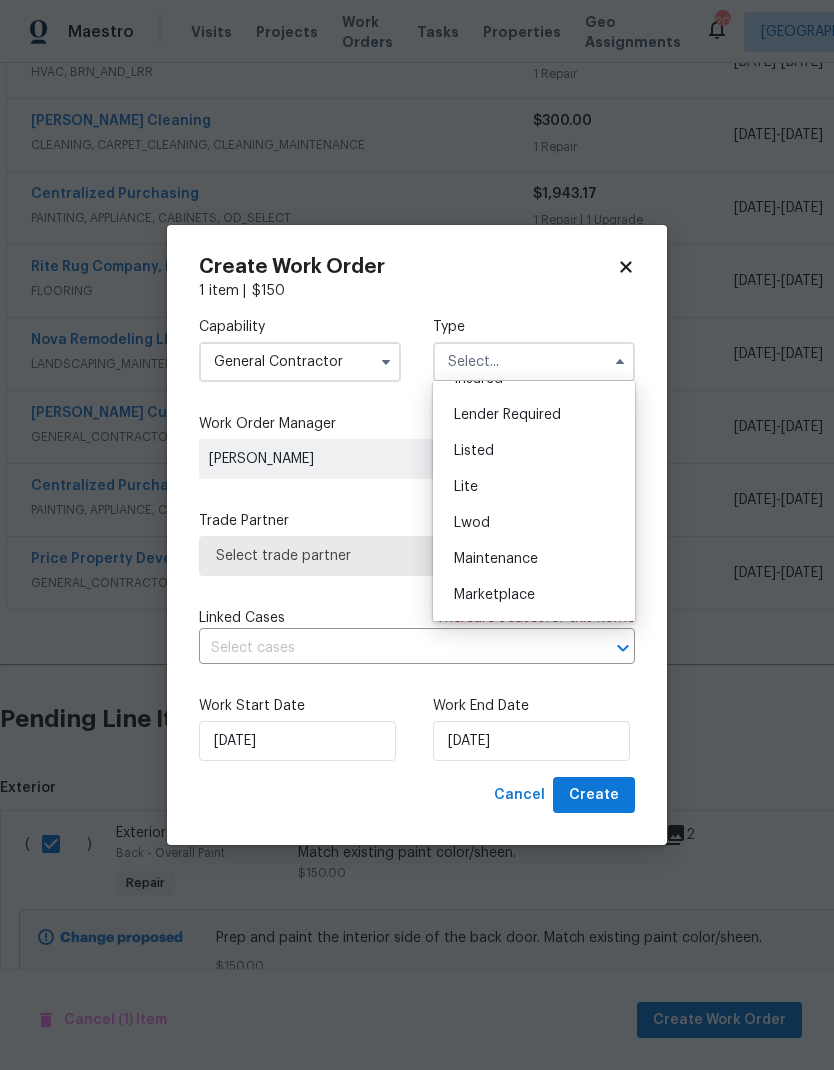 scroll, scrollTop: 183, scrollLeft: 0, axis: vertical 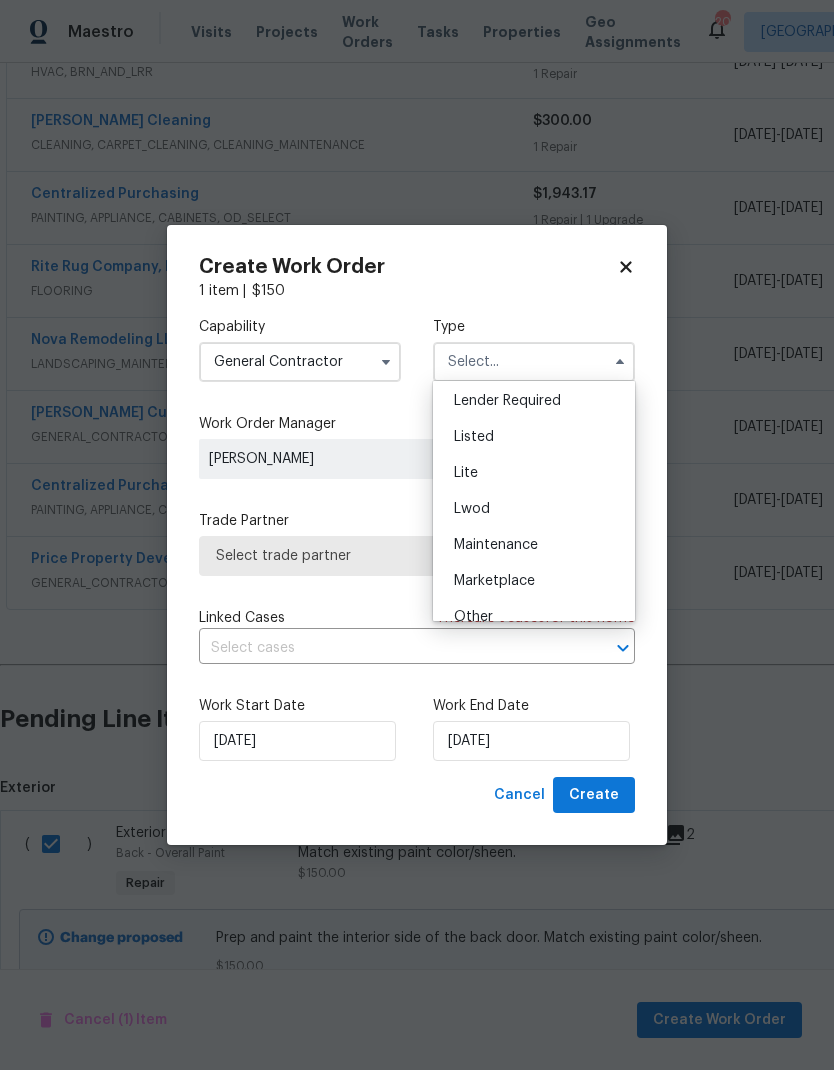 click on "Listed" at bounding box center (474, 437) 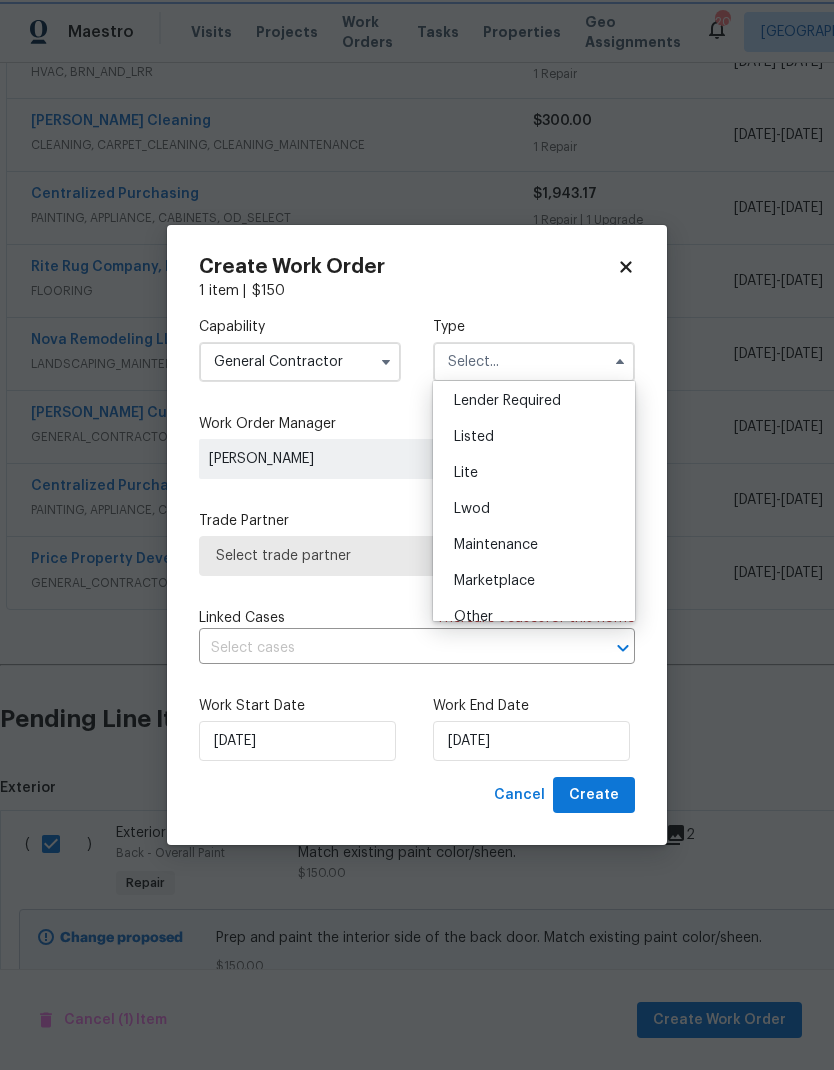 type on "Listed" 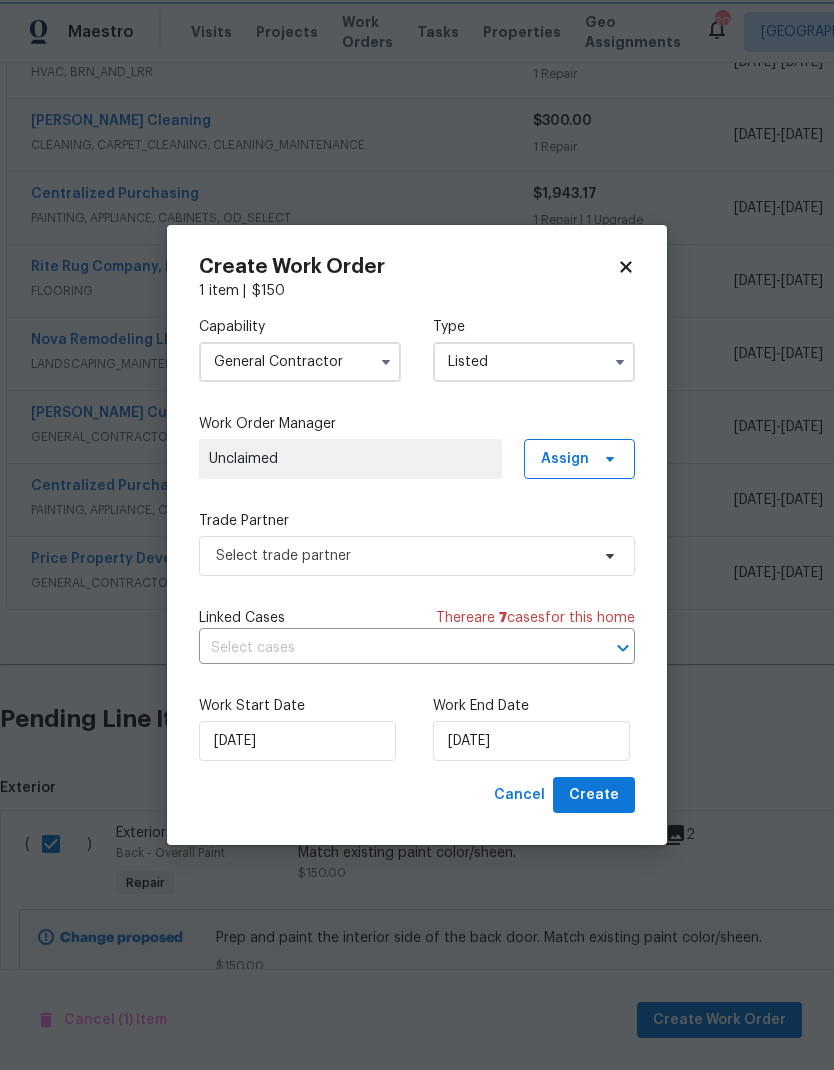 scroll, scrollTop: 0, scrollLeft: 0, axis: both 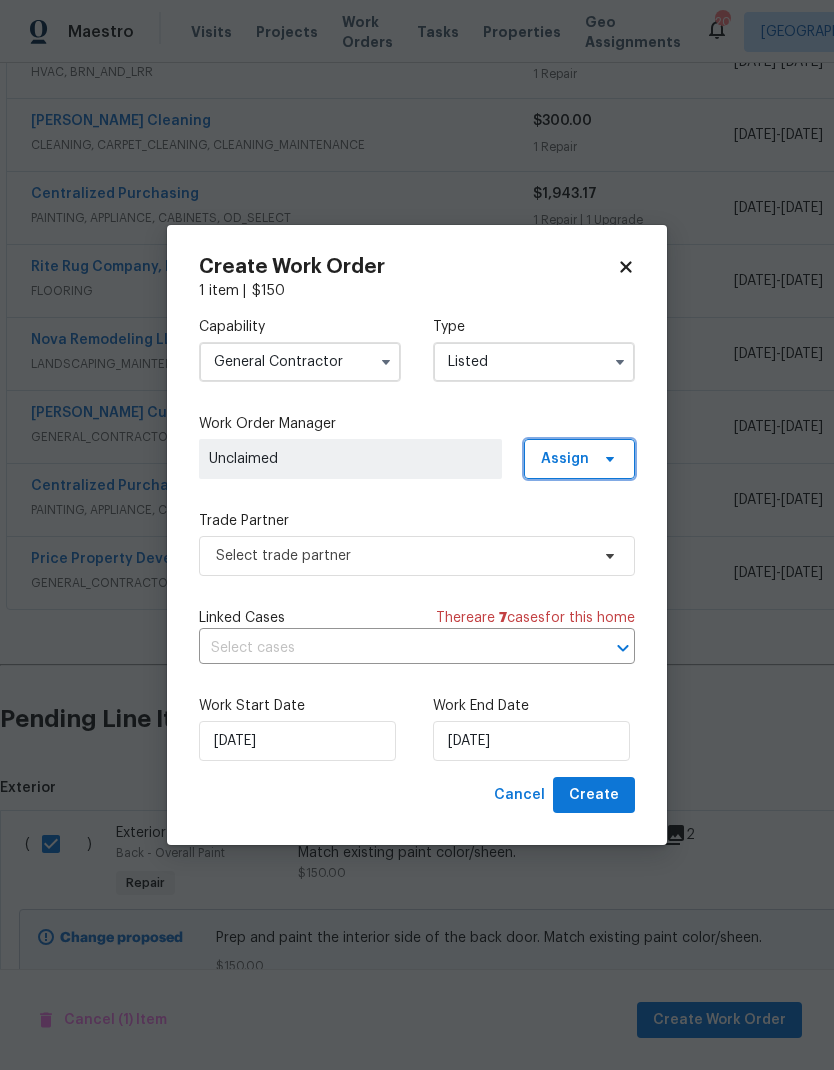click on "Assign" at bounding box center (565, 459) 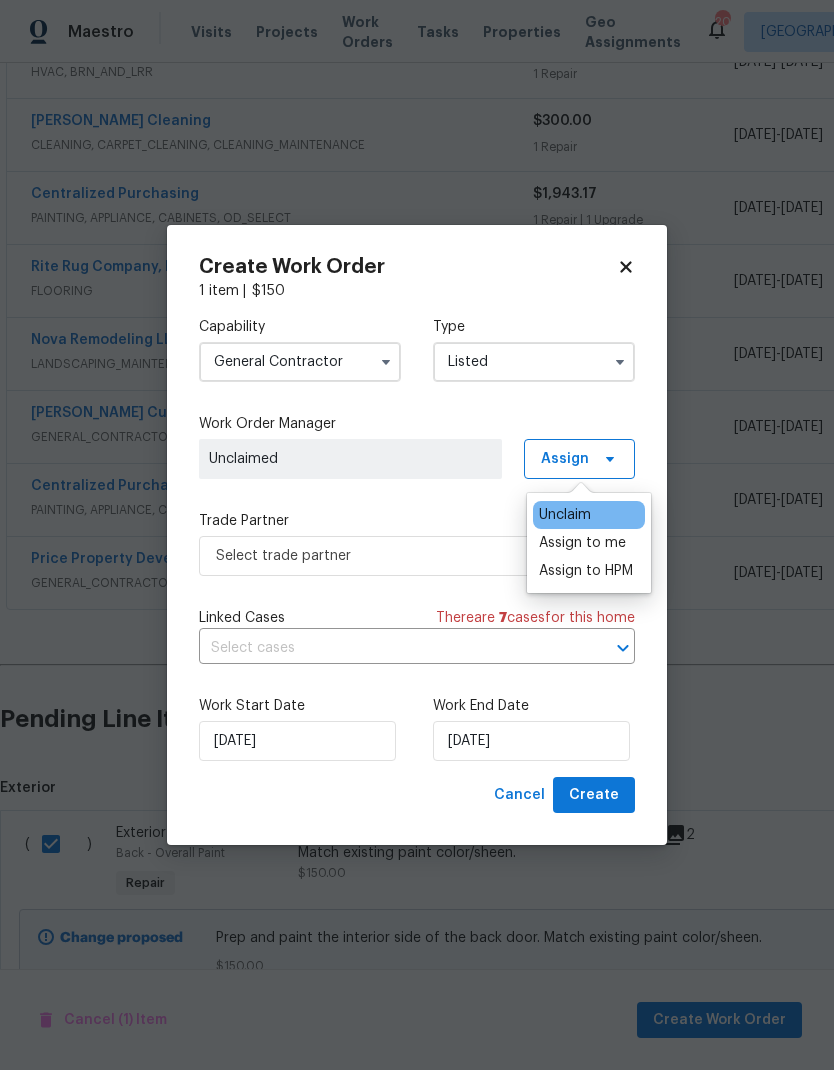click on "Assign to HPM" at bounding box center (586, 571) 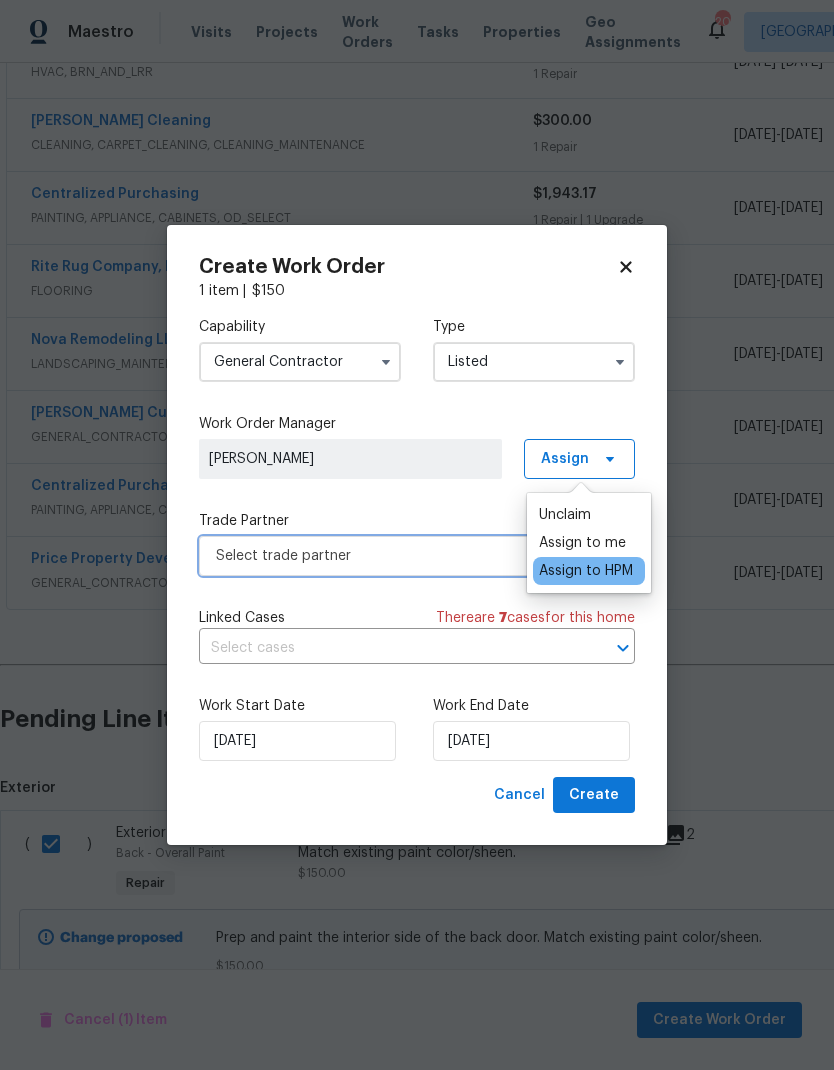 click on "Select trade partner" at bounding box center [402, 556] 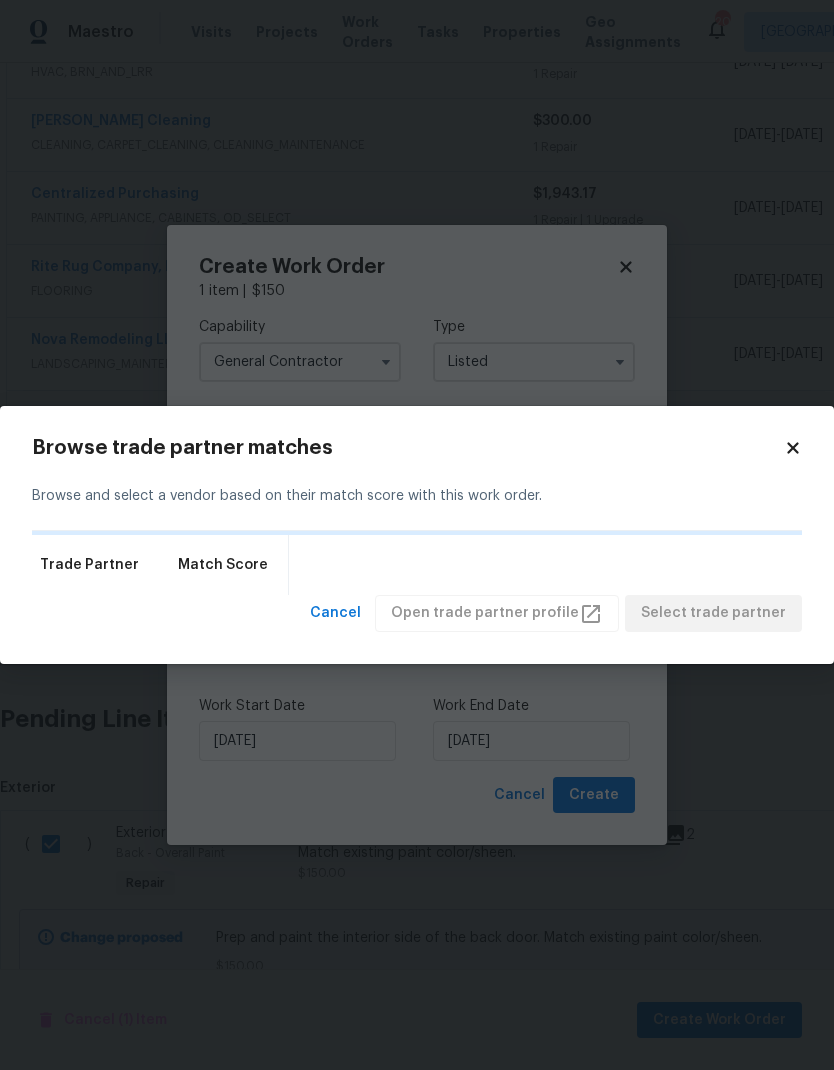 click 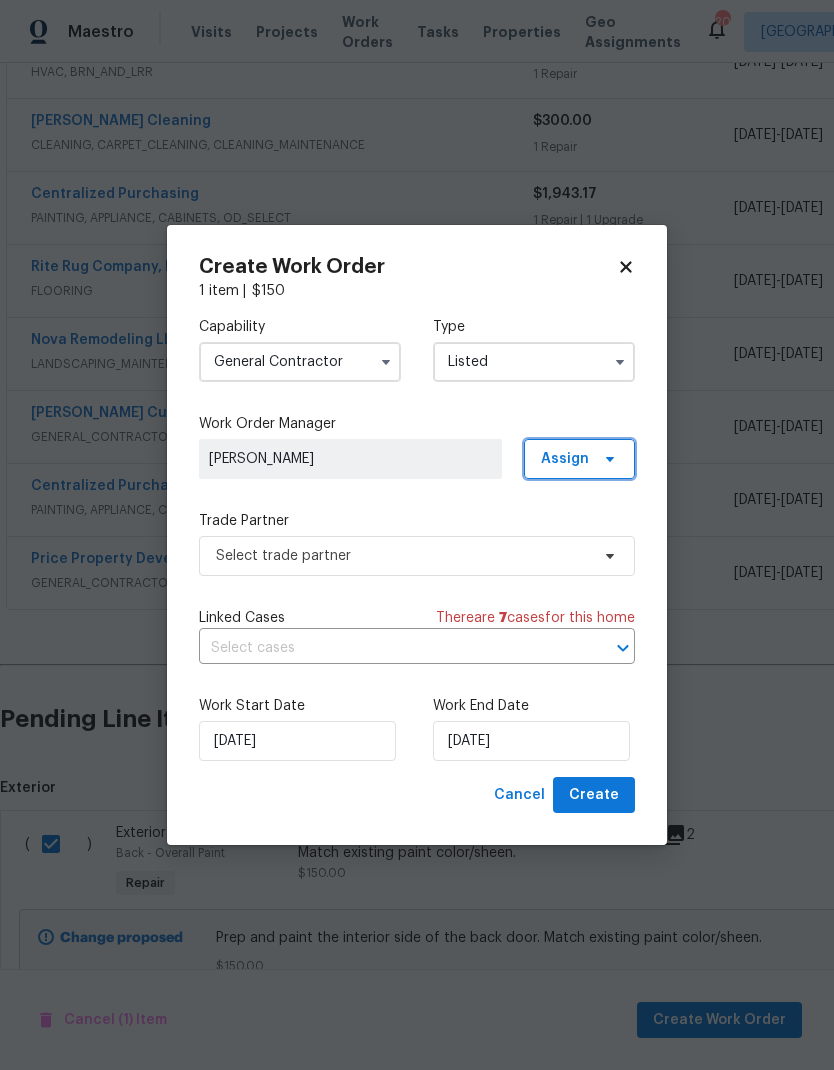 click on "Assign" at bounding box center (579, 459) 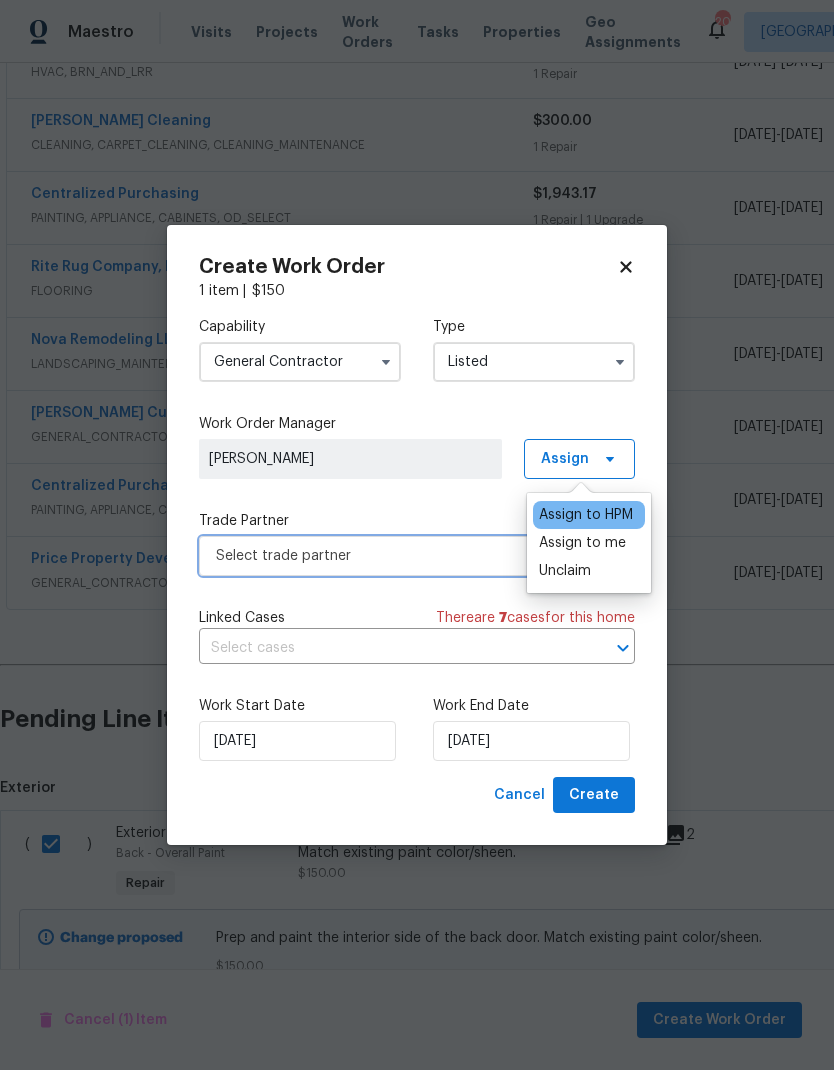 click on "Select trade partner" at bounding box center (402, 556) 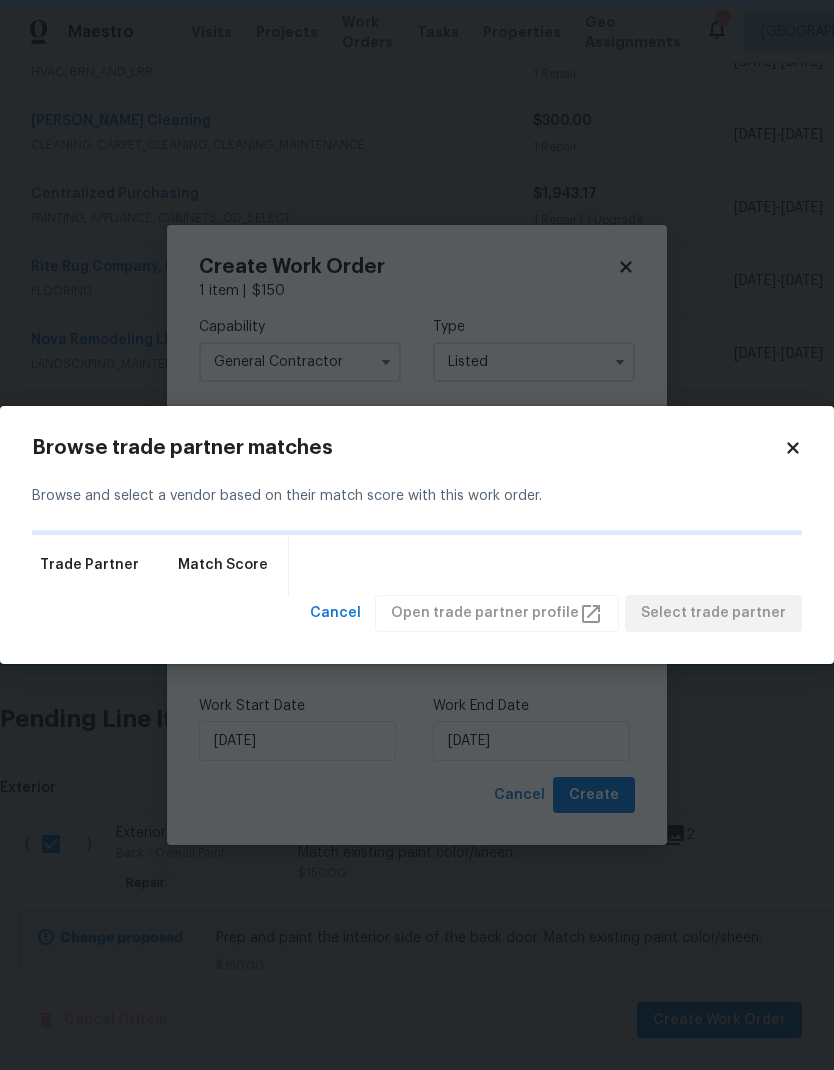 click on "Trade Partner Match Score" at bounding box center (160, 565) 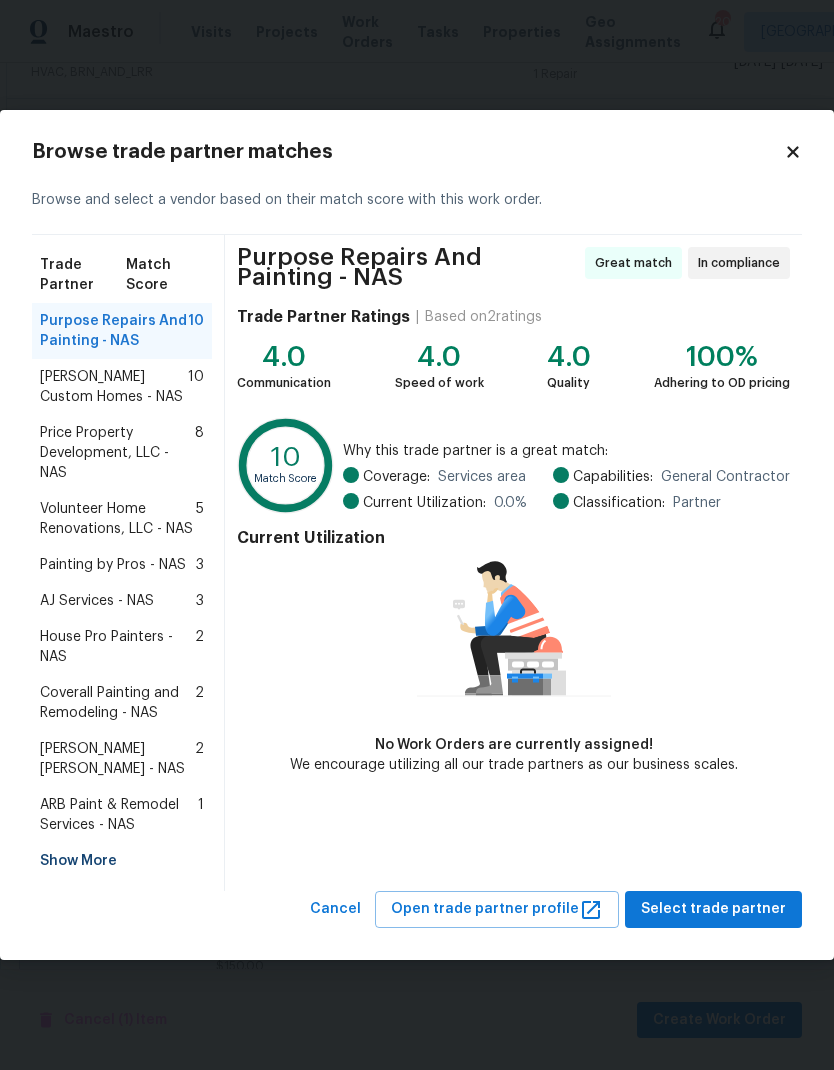 click on "Price Property Development, LLC - NAS" at bounding box center (117, 453) 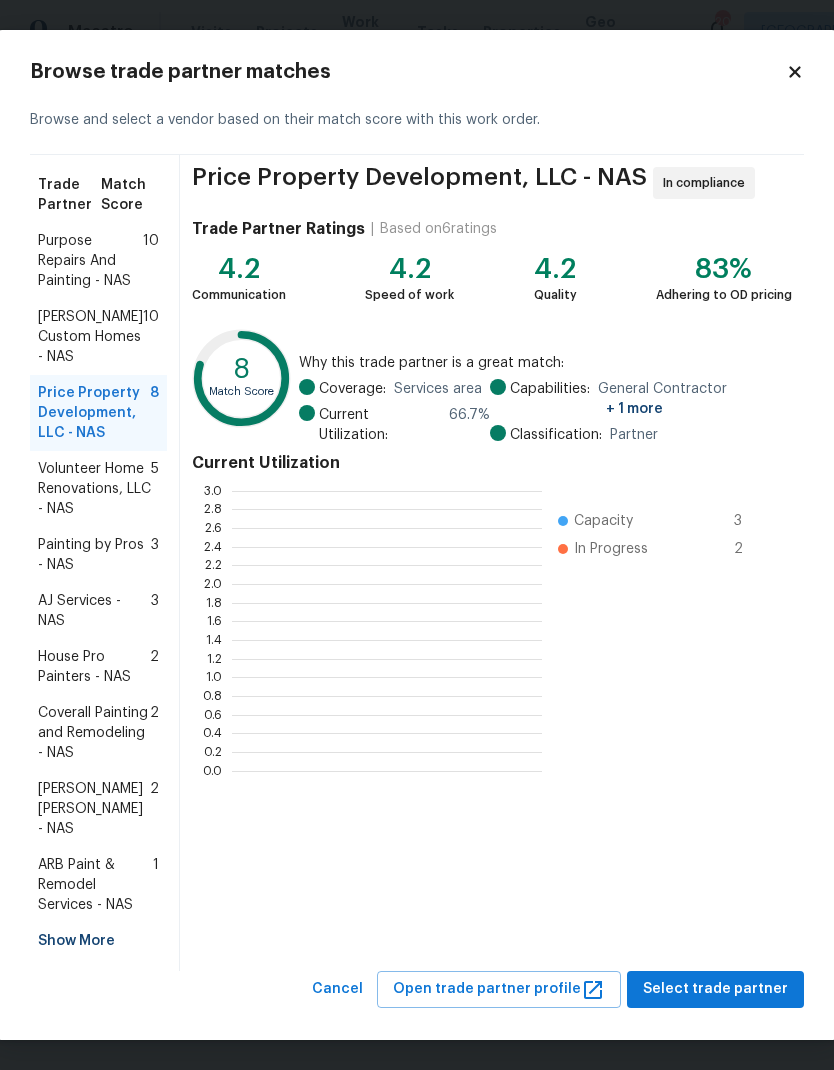 scroll, scrollTop: 280, scrollLeft: 310, axis: both 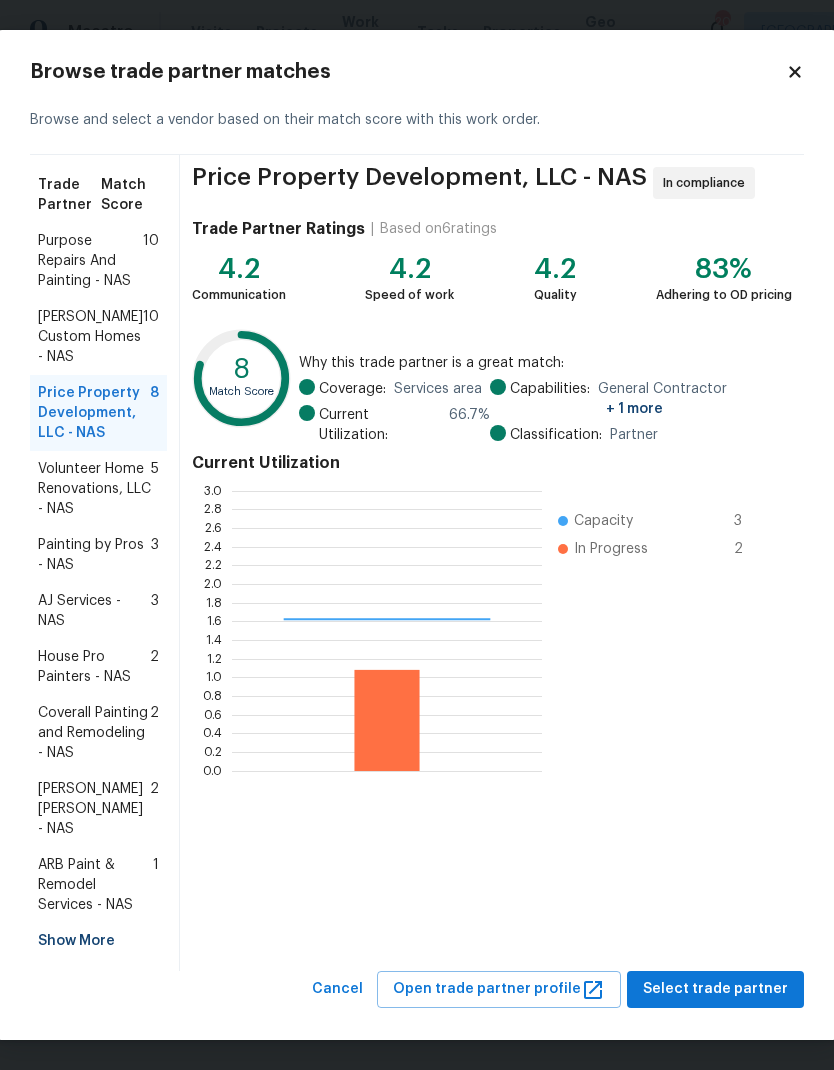 click on "Select trade partner" at bounding box center (715, 989) 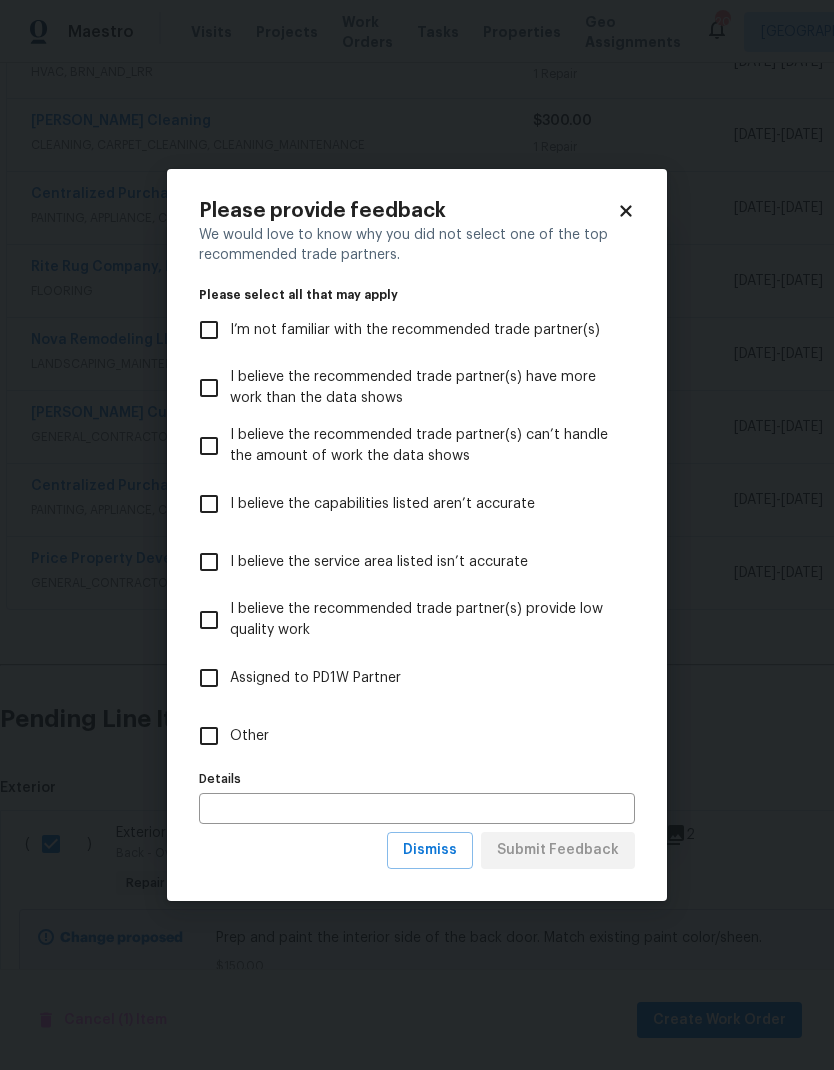 click on "Other" at bounding box center [209, 736] 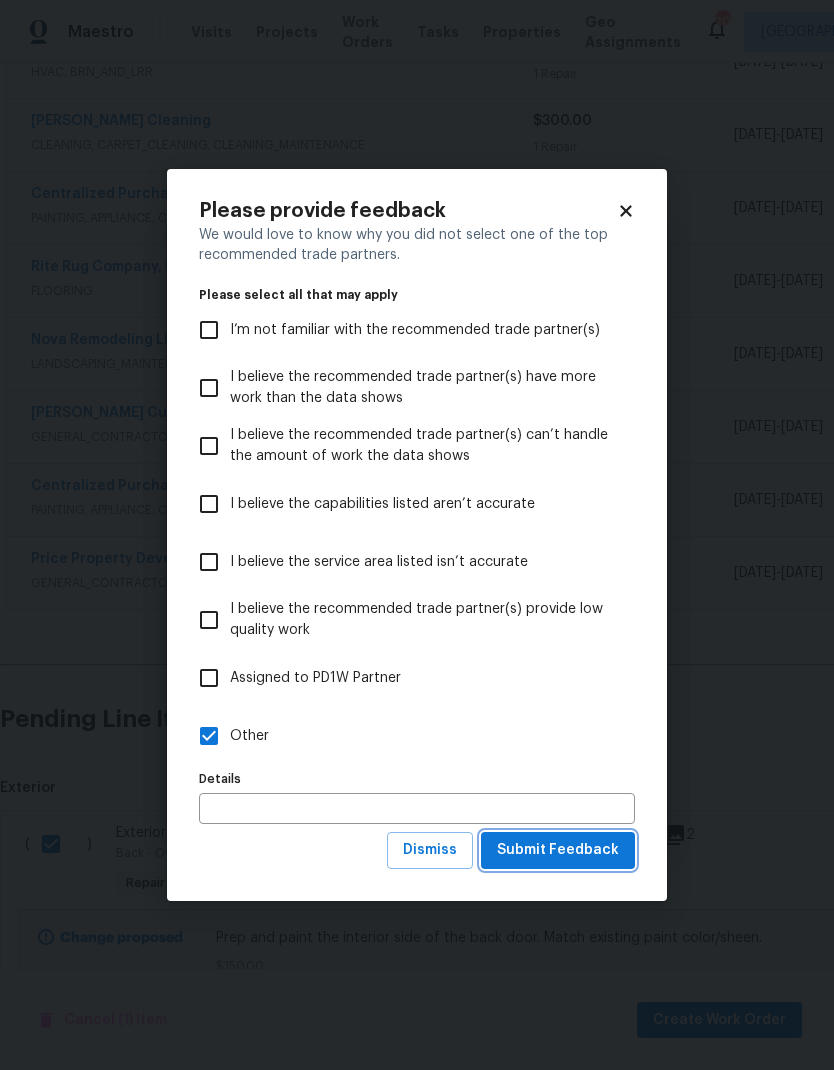 click on "Submit Feedback" at bounding box center [558, 850] 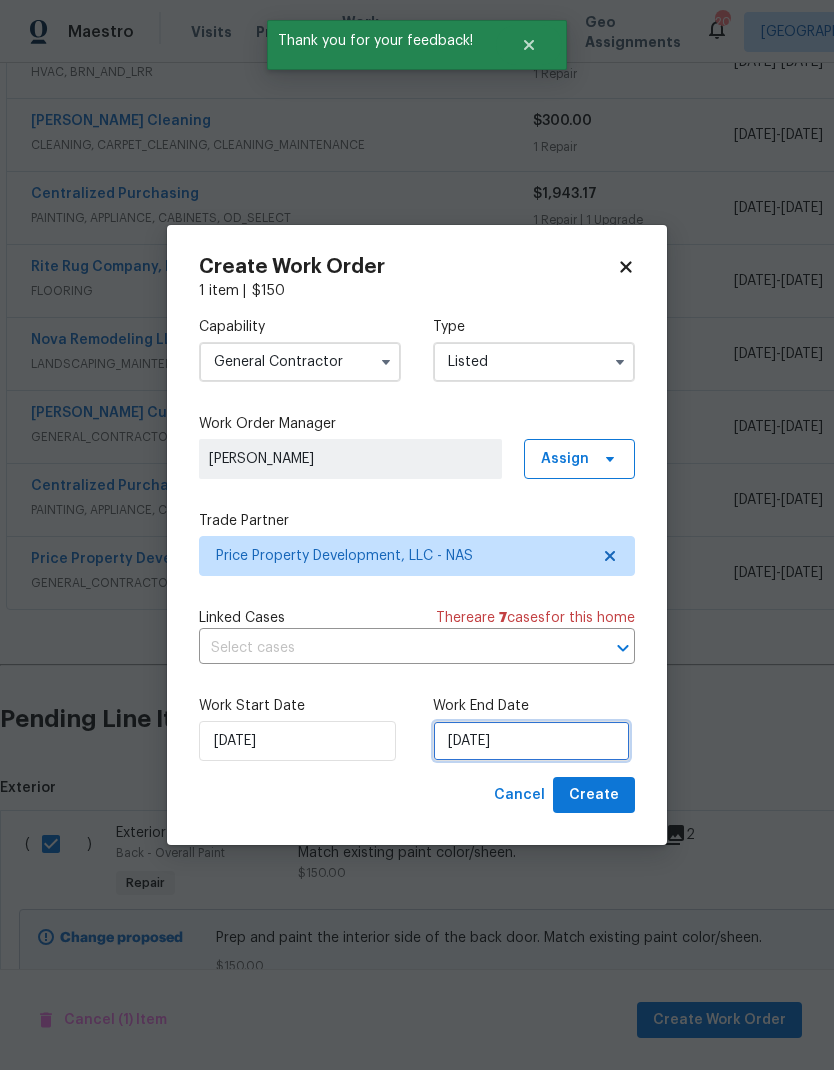 click on "[DATE]" at bounding box center [531, 741] 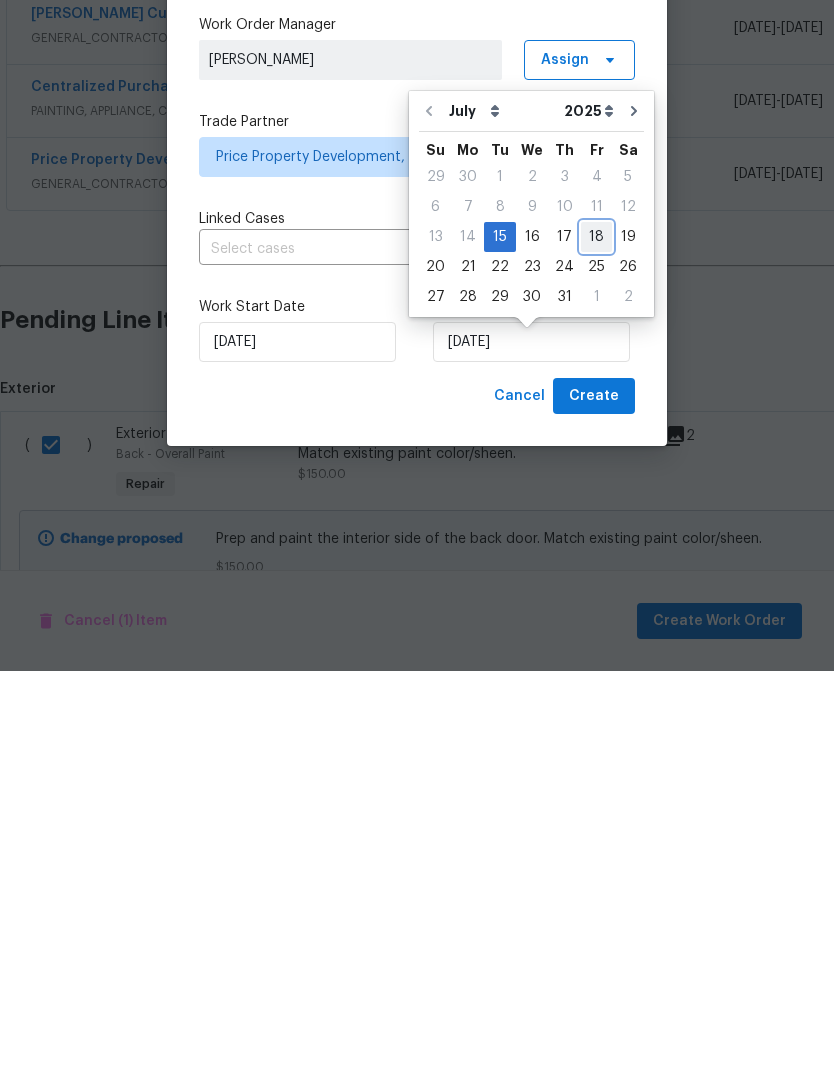 click on "18" at bounding box center (596, 636) 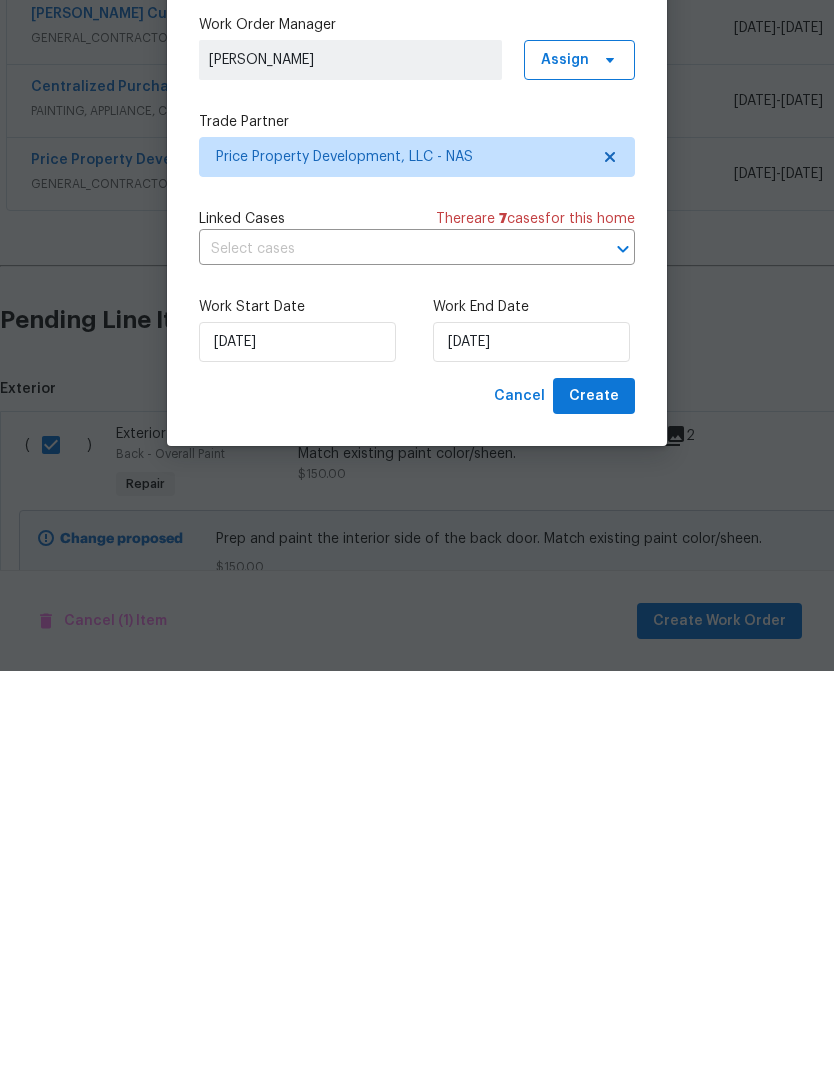 type on "[DATE]" 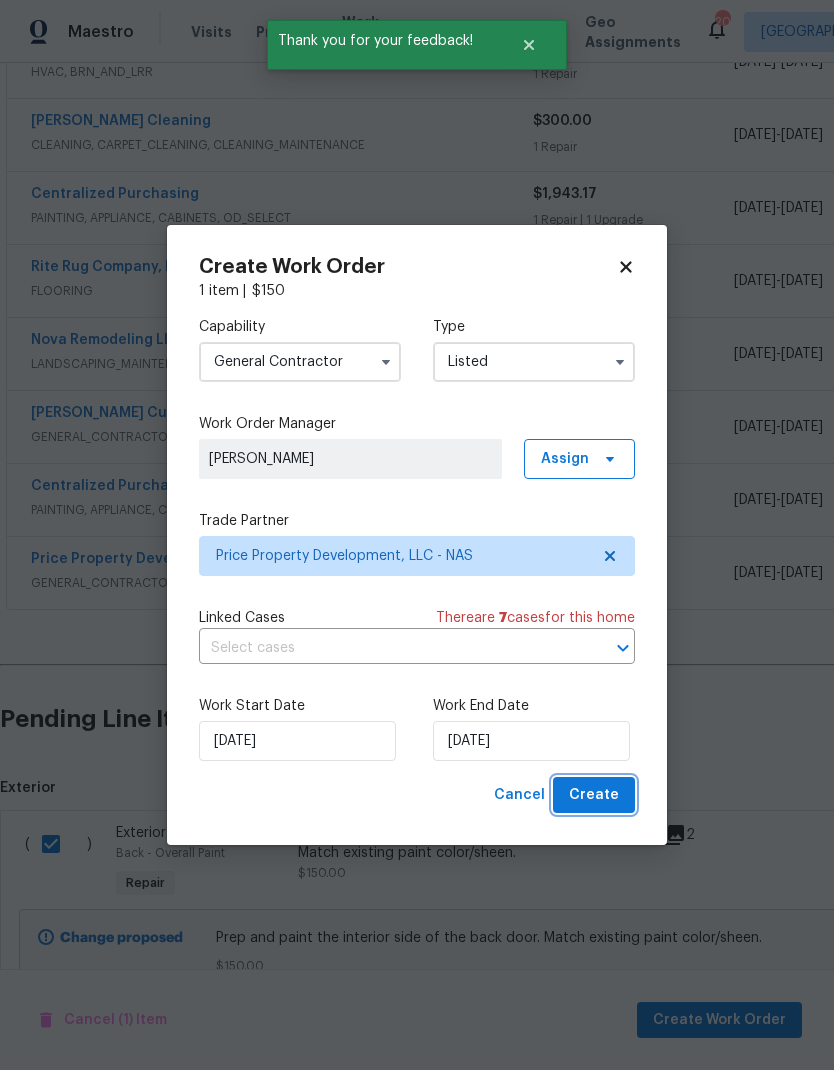 click on "Create" at bounding box center (594, 795) 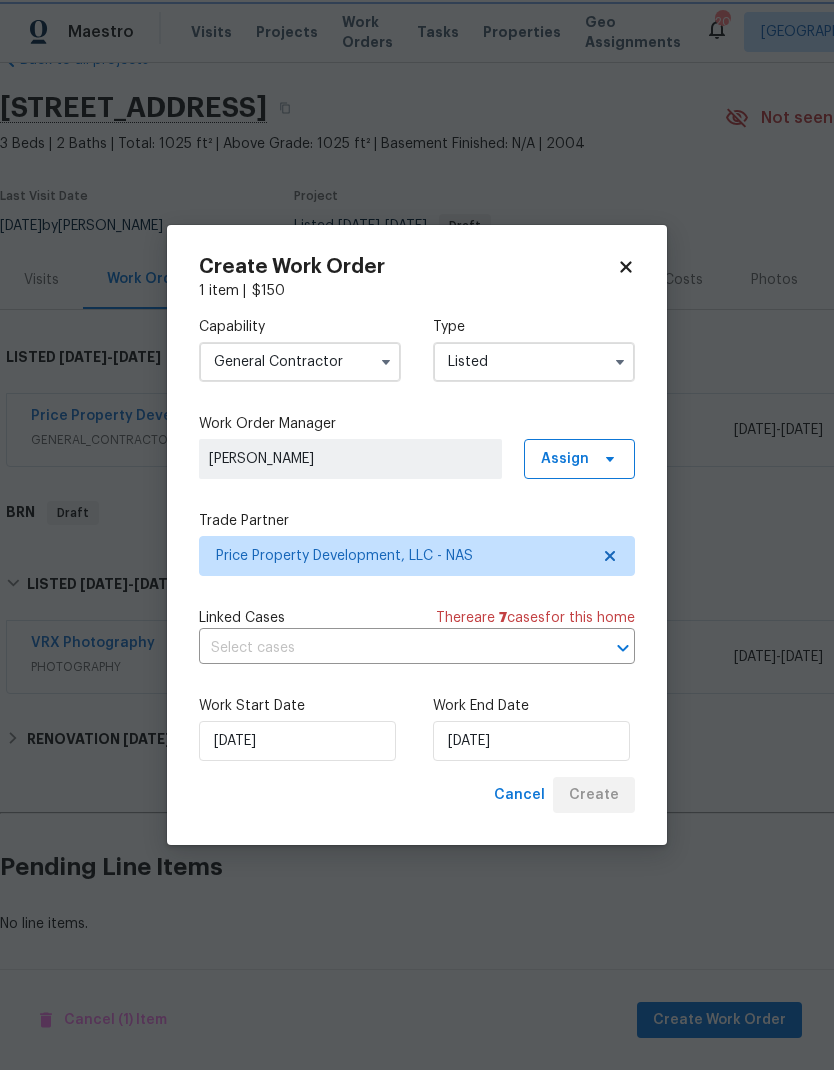 scroll, scrollTop: 52, scrollLeft: 0, axis: vertical 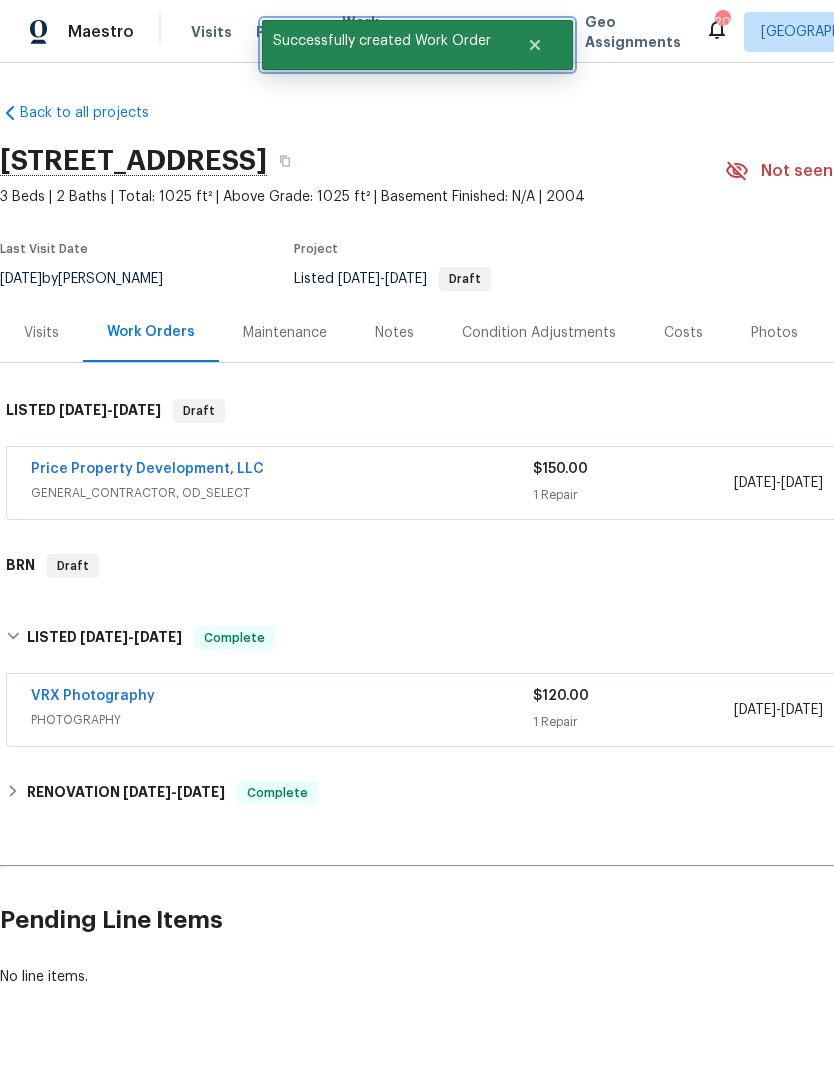 click 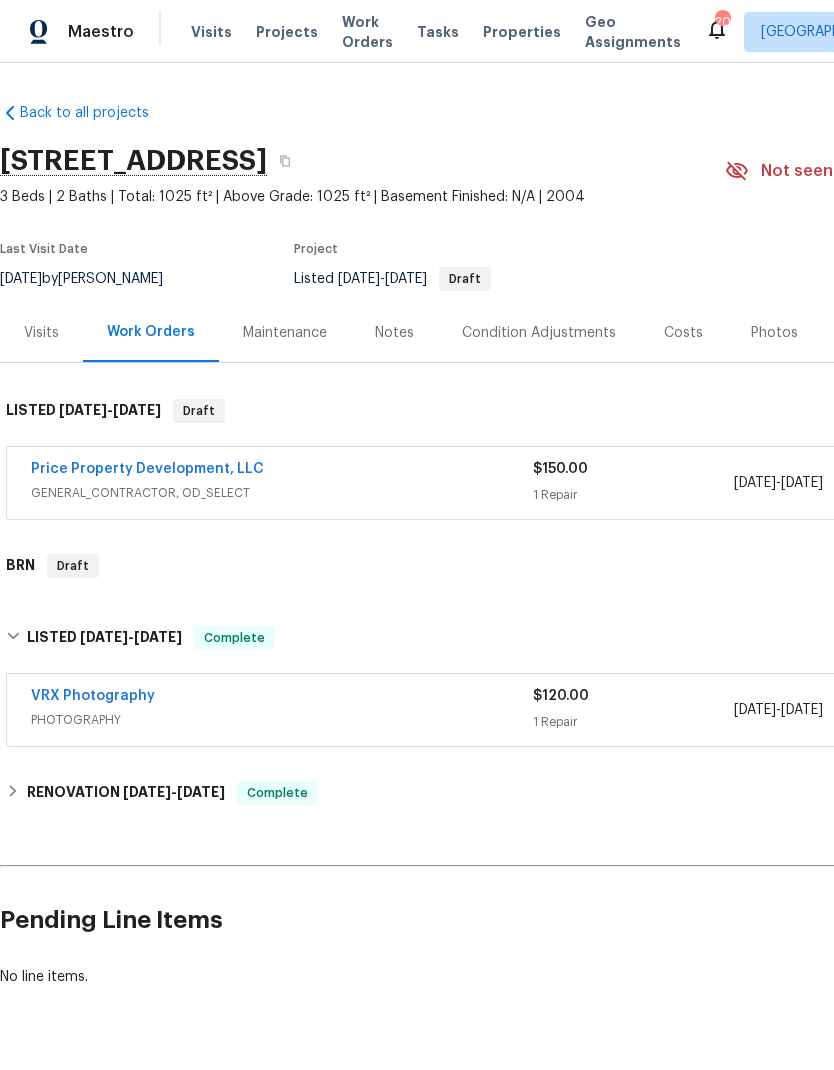 click on "Work Orders" at bounding box center (367, 32) 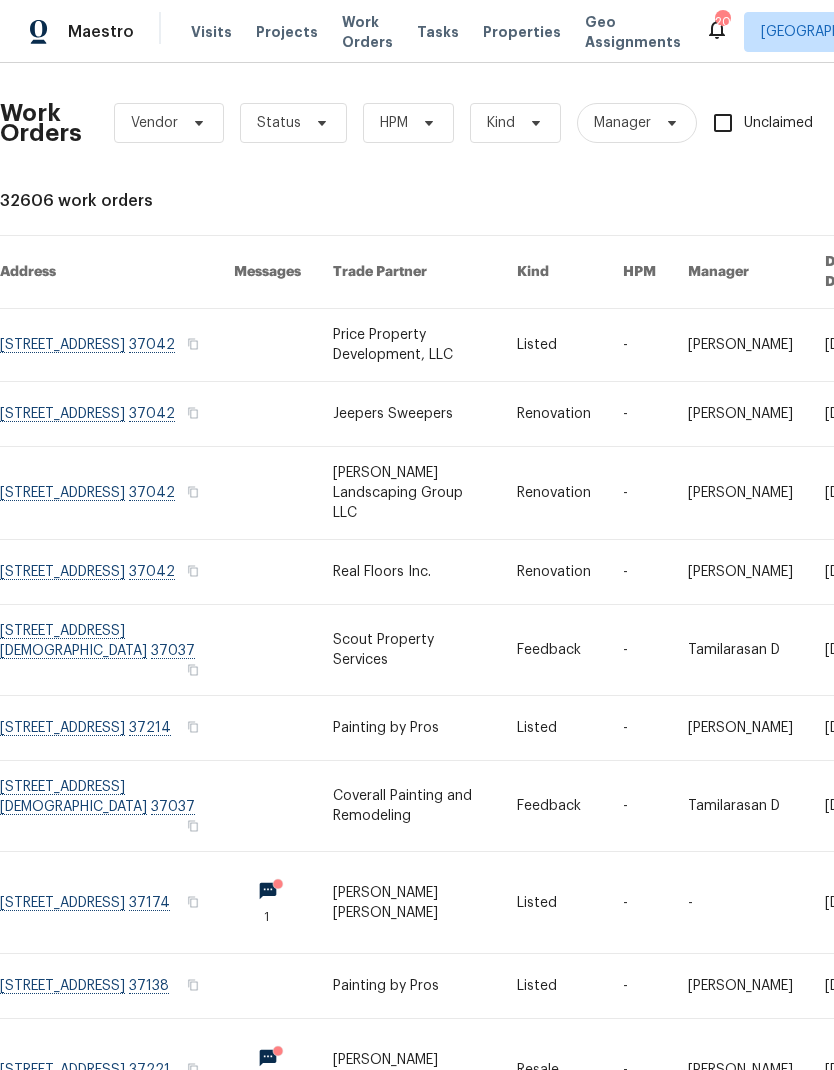click at bounding box center (425, 345) 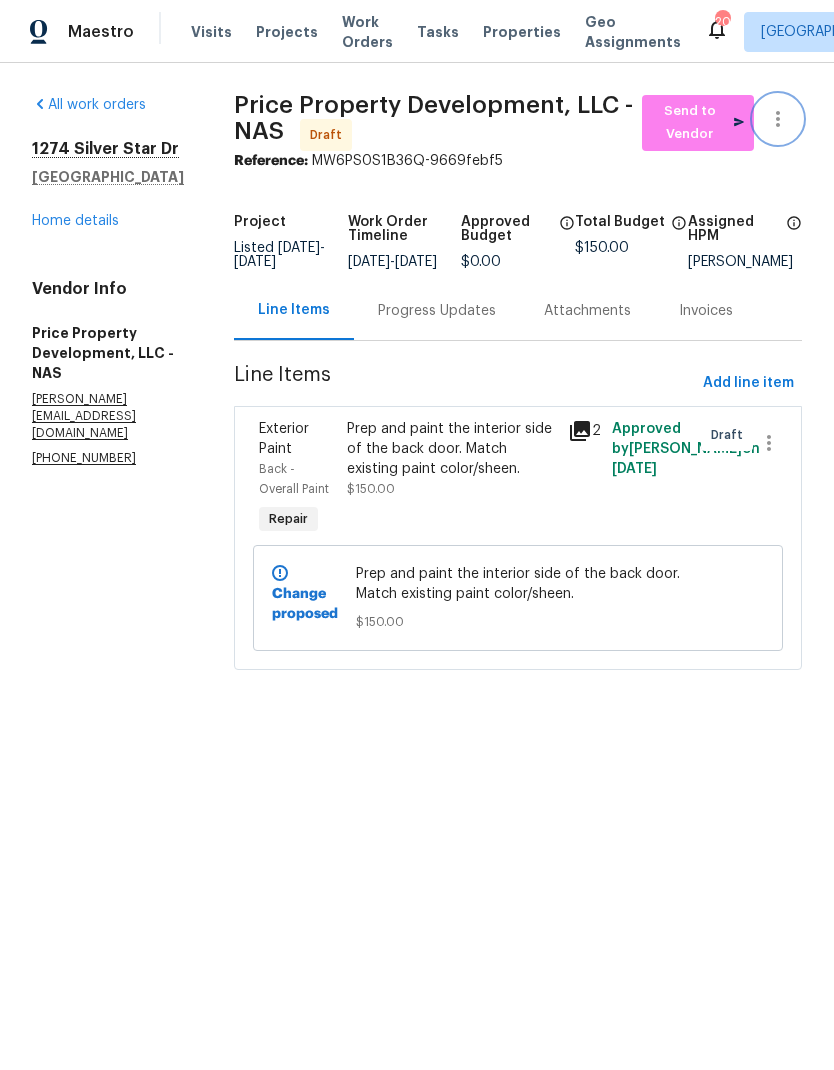 click at bounding box center [778, 119] 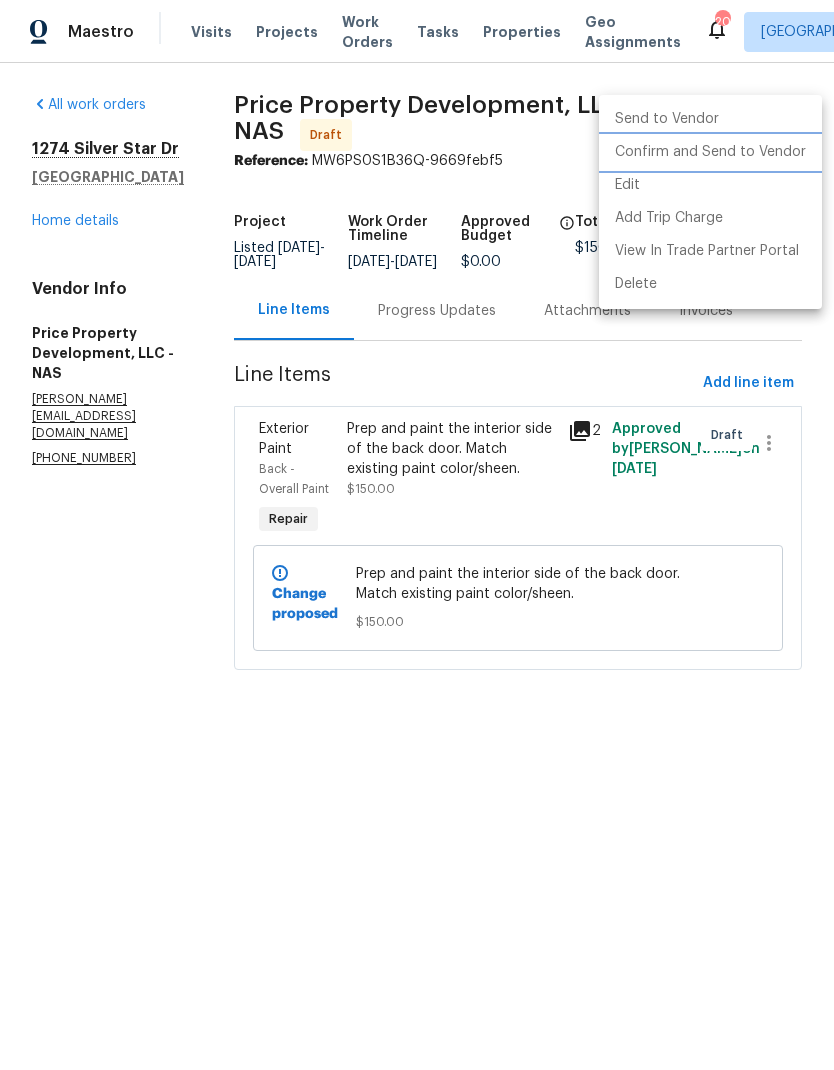 click on "Confirm and Send to Vendor" at bounding box center [710, 152] 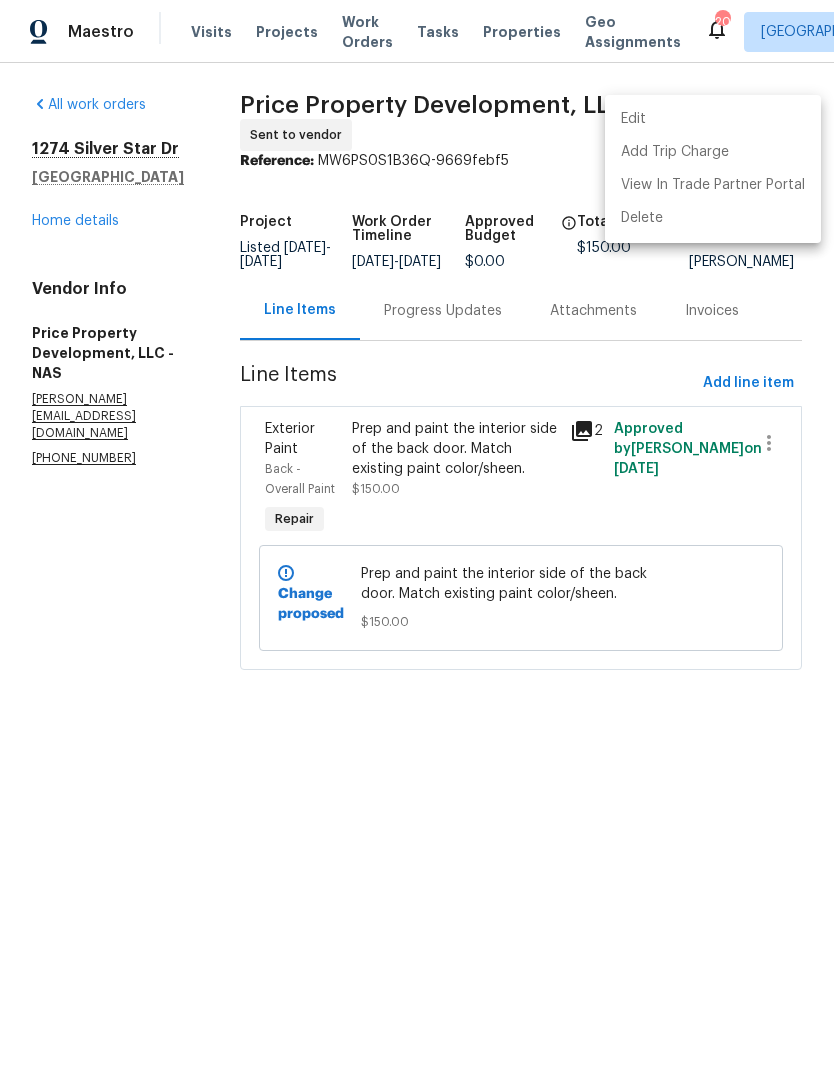 click at bounding box center (417, 535) 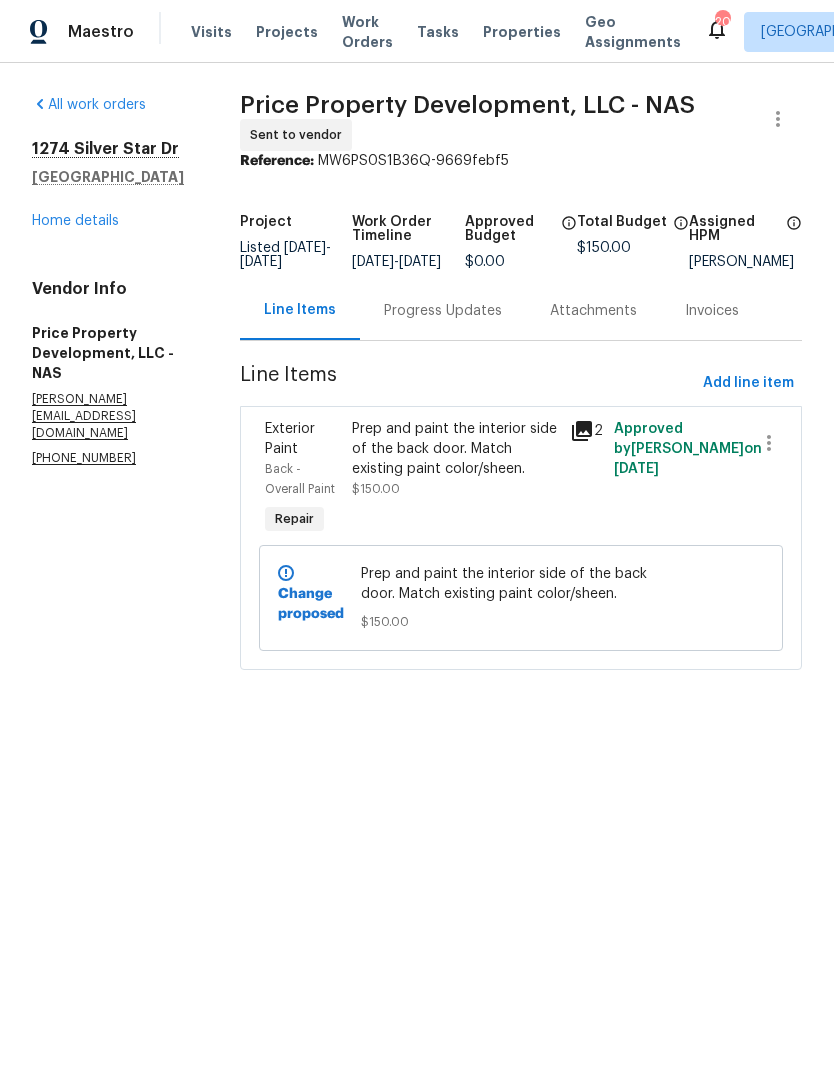click on "Progress Updates" at bounding box center (443, 310) 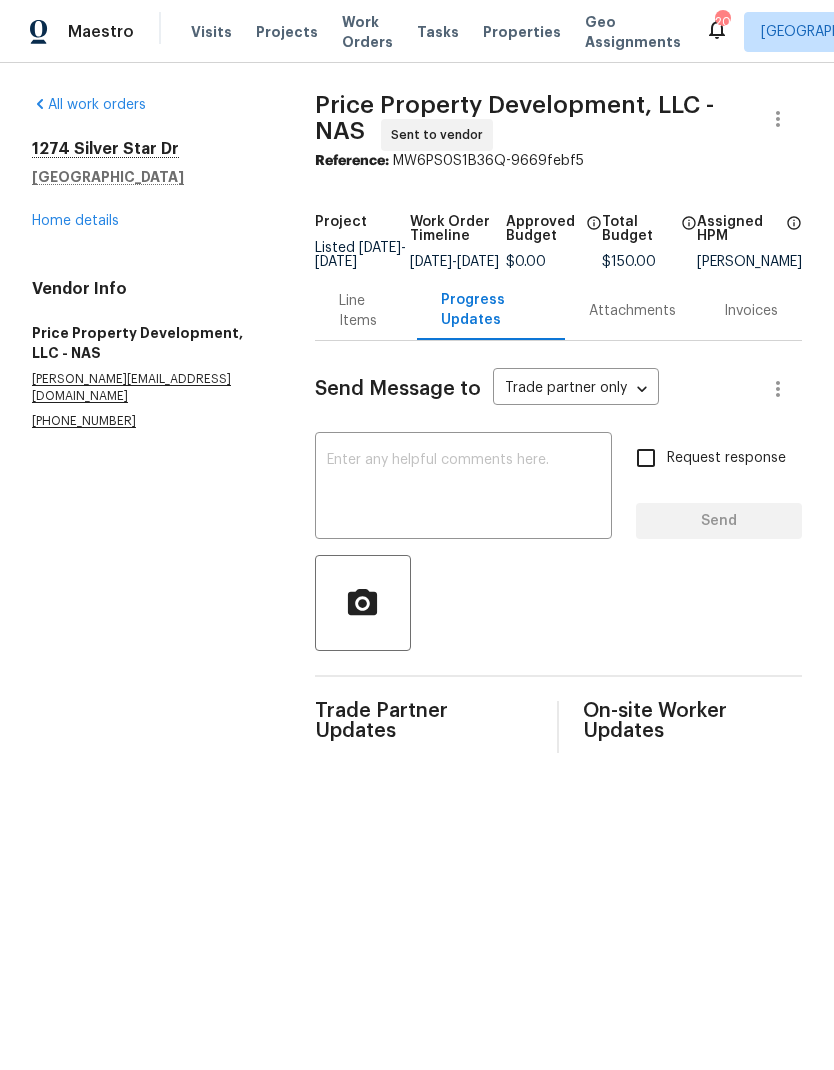 click at bounding box center (463, 488) 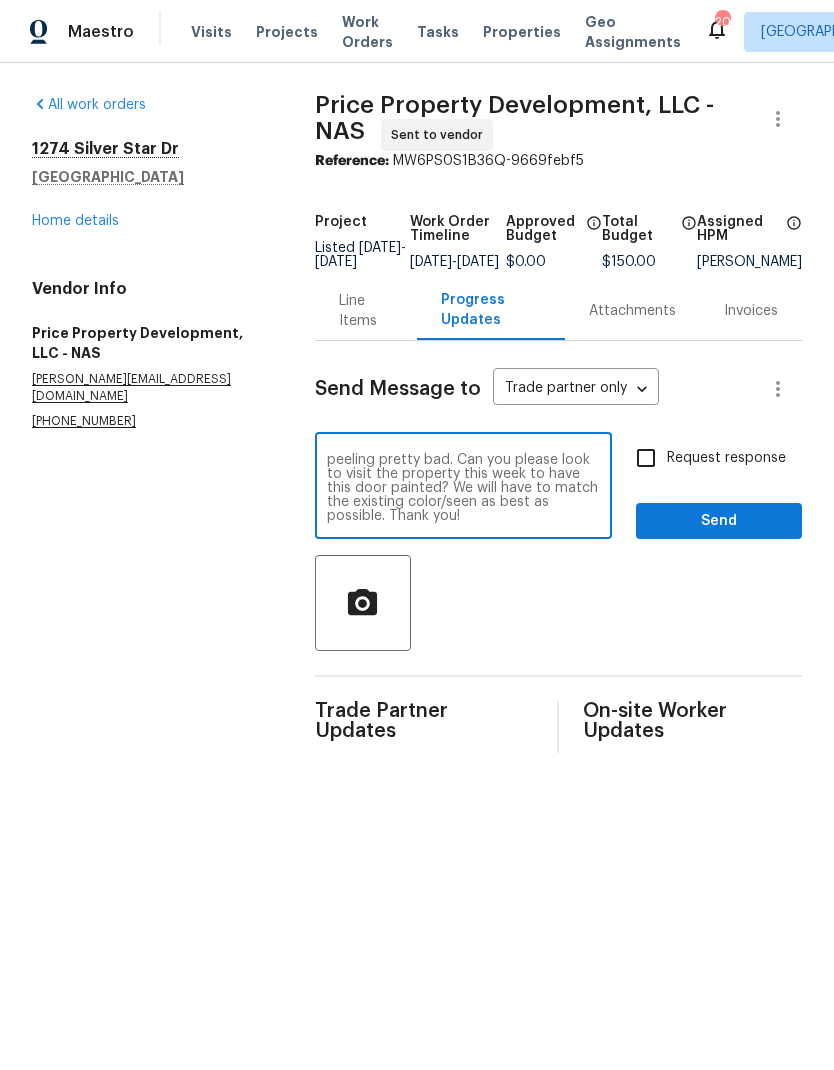 scroll, scrollTop: 42, scrollLeft: 0, axis: vertical 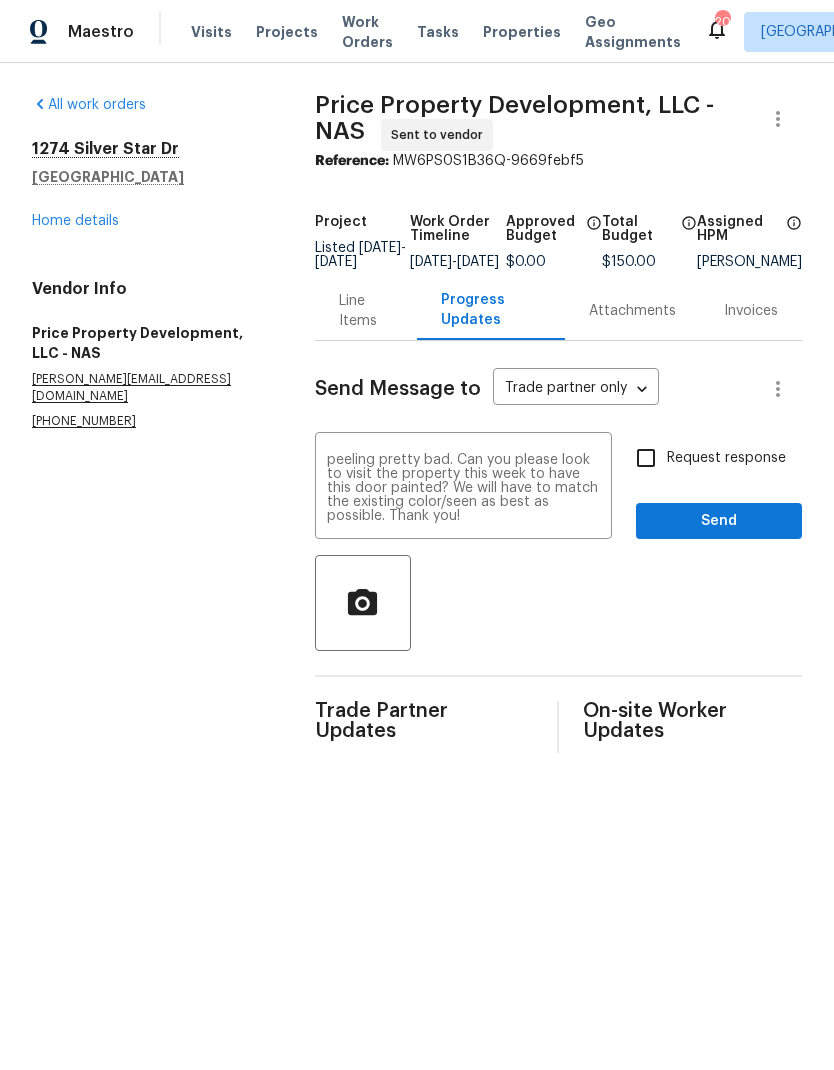 click on "Hey [PERSON_NAME]! As discussed, this property is in contract. The latex paint from the interior side of the back door is peeling pretty bad. Can you please look to visit the property this week to have this door painted? We will have to match the existing color/seen as best as possible. Thank you!" at bounding box center (463, 488) 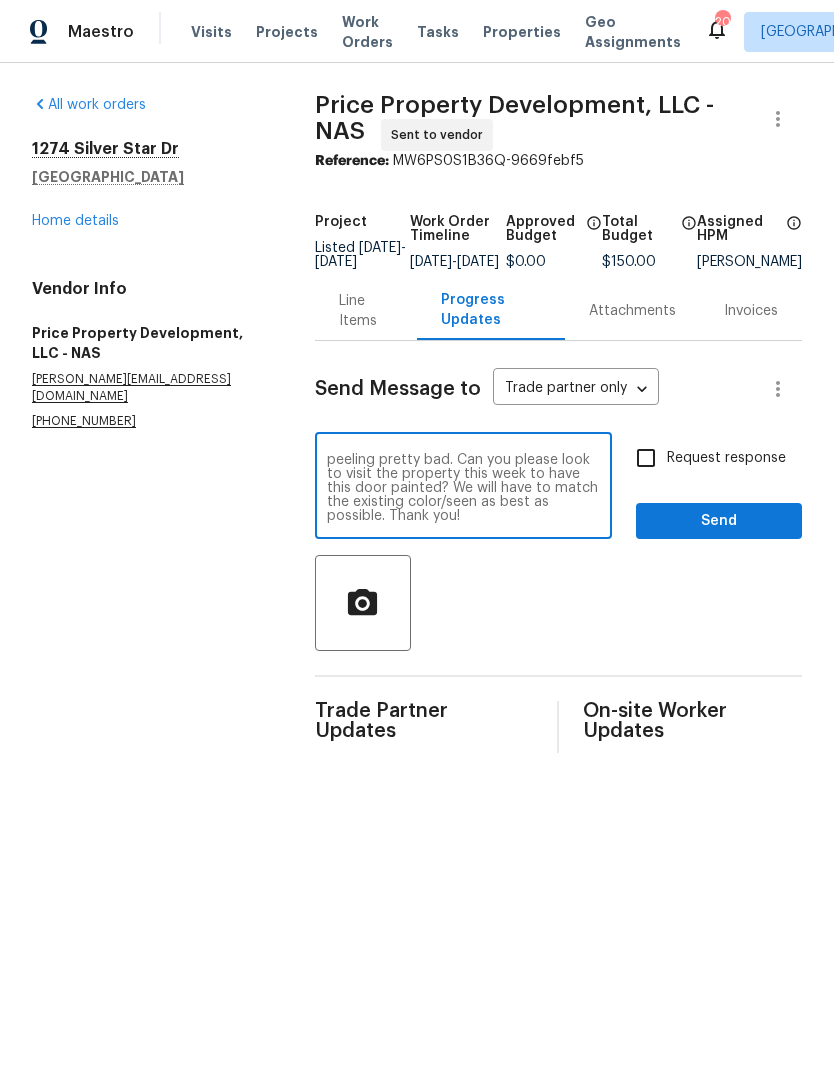 click on "Hey [PERSON_NAME]! As discussed, this property is in contract. The latex paint from the interior side of the back door is peeling pretty bad. Can you please look to visit the property this week to have this door painted? We will have to match the existing color/seen as best as possible. Thank you!" at bounding box center (463, 488) 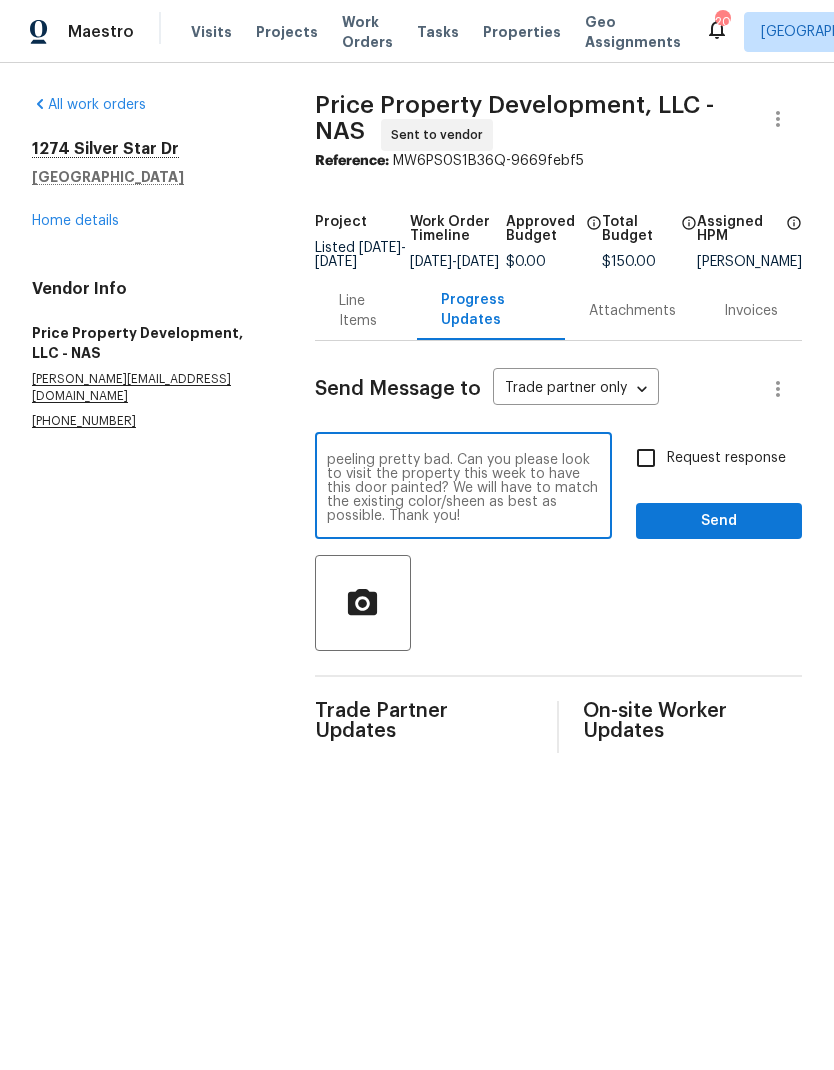 type on "Hey [PERSON_NAME]! As discussed, this property is in contract. The latex paint from the interior side of the back door is peeling pretty bad. Can you please look to visit the property this week to have this door painted? We will have to match the existing color/sheen as best as possible. Thank you!" 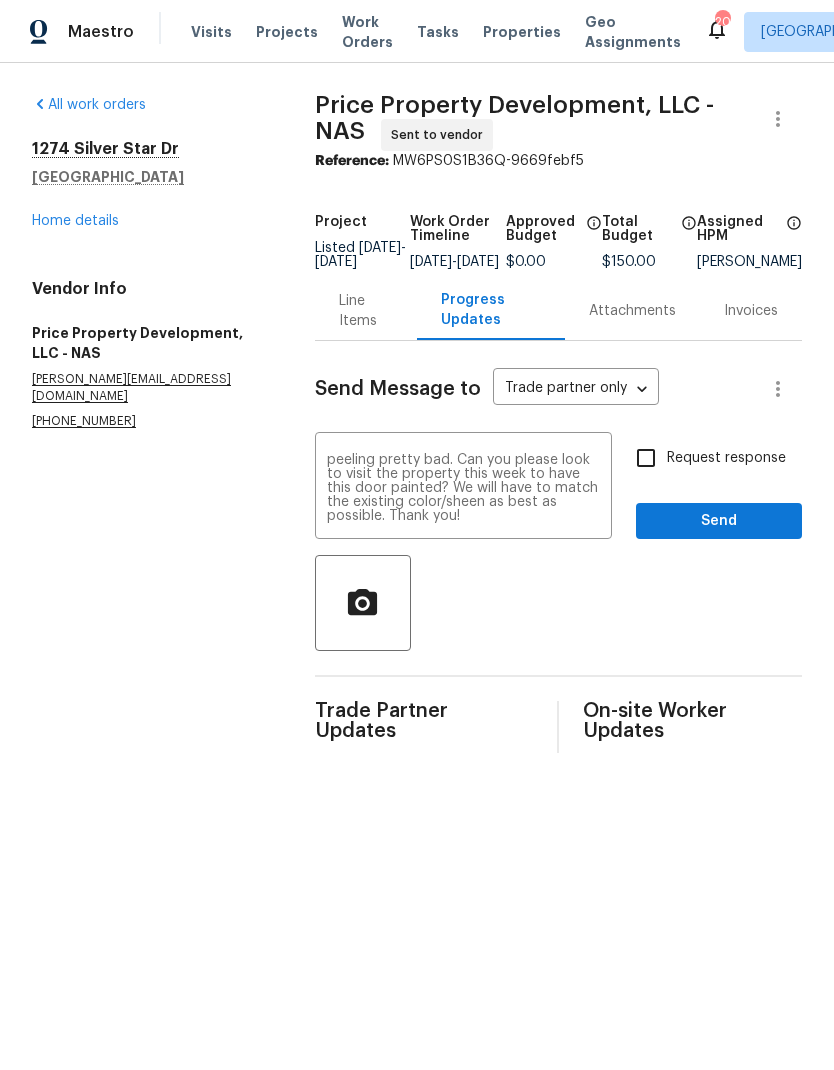 click on "Request response" at bounding box center [646, 458] 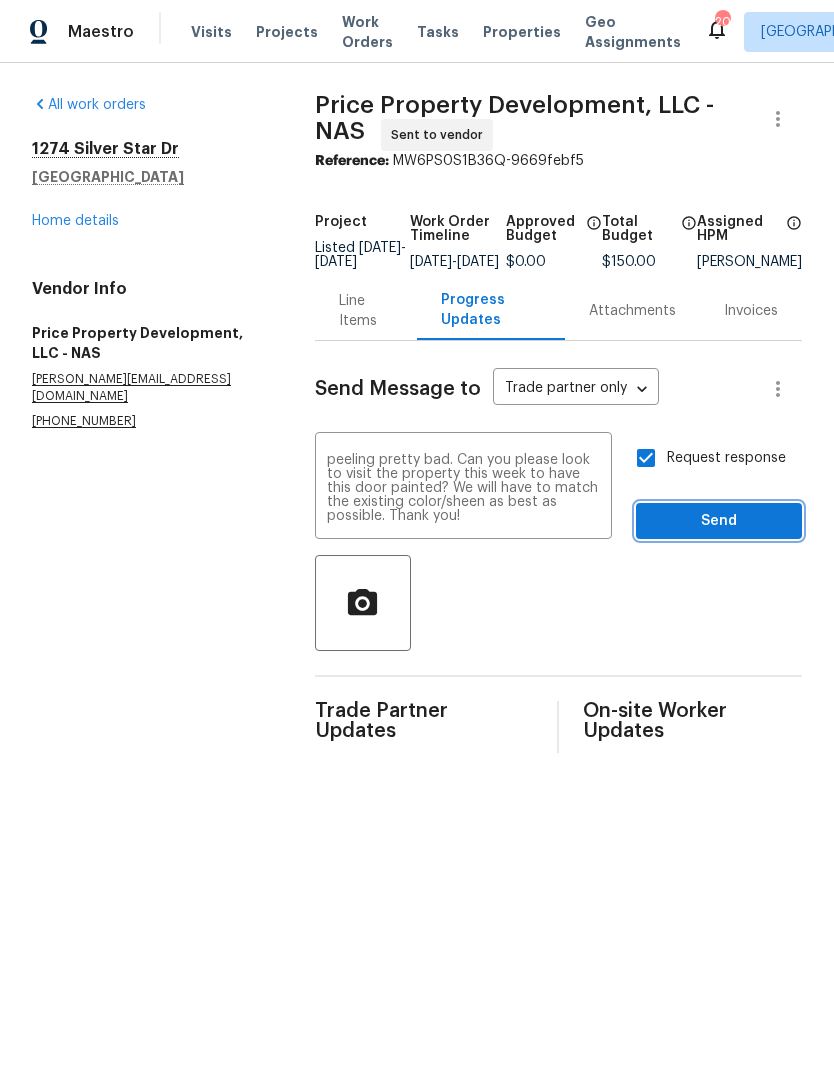 click on "Send" at bounding box center (719, 521) 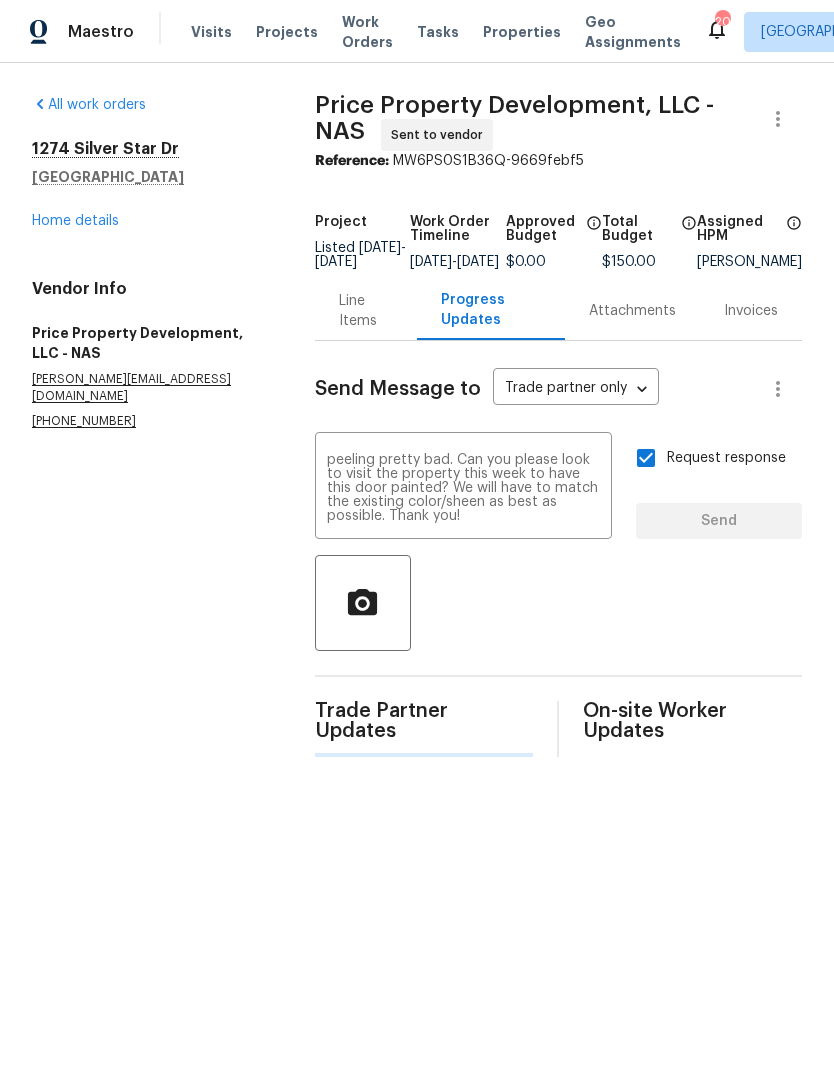 type 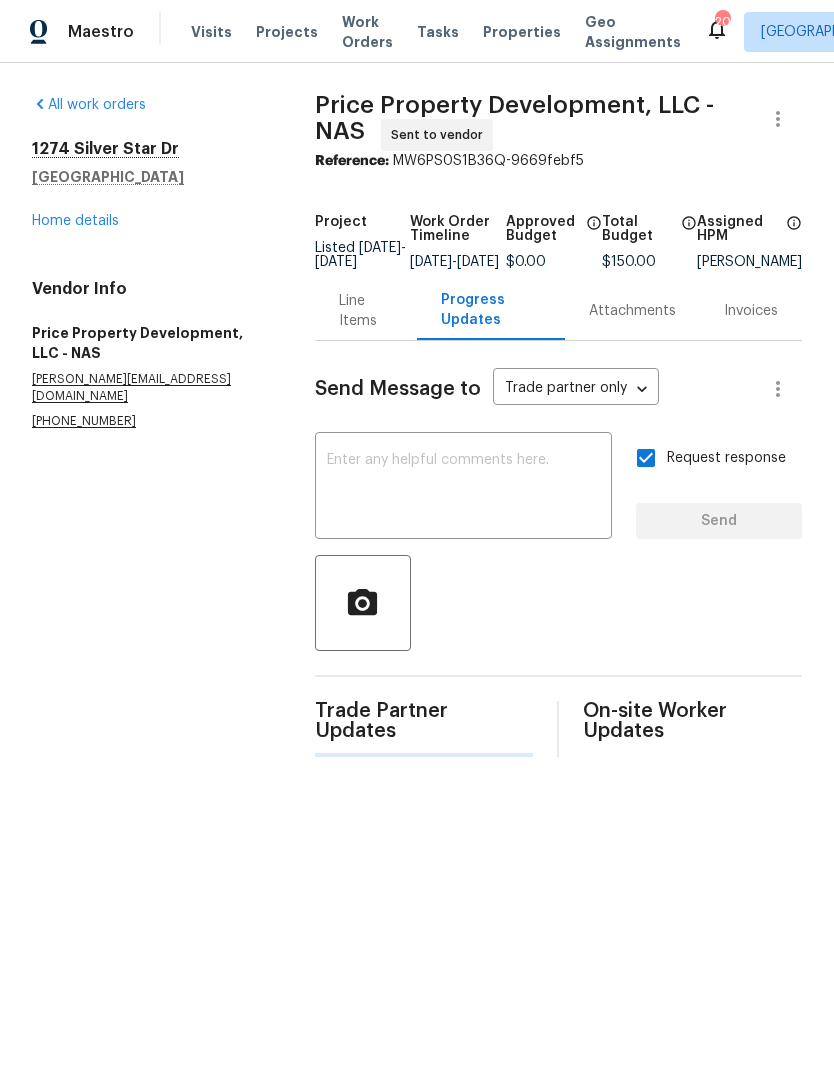 scroll, scrollTop: 0, scrollLeft: 0, axis: both 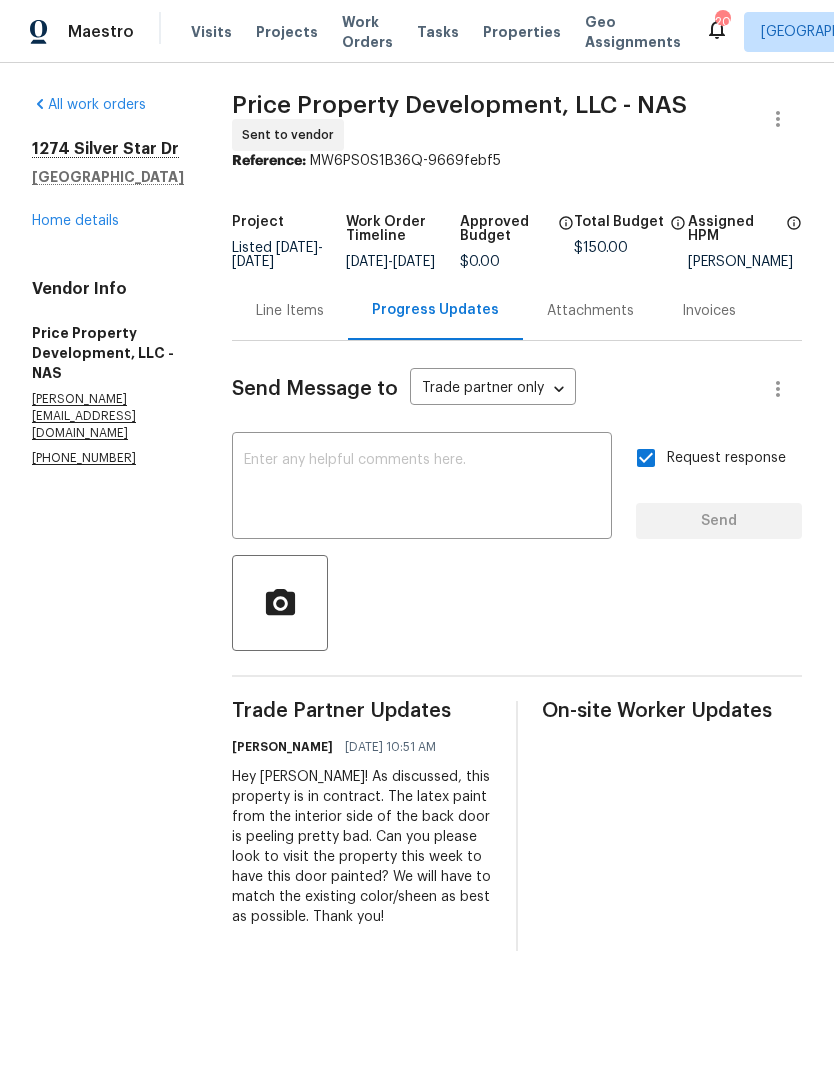 click on "Visits" at bounding box center [211, 32] 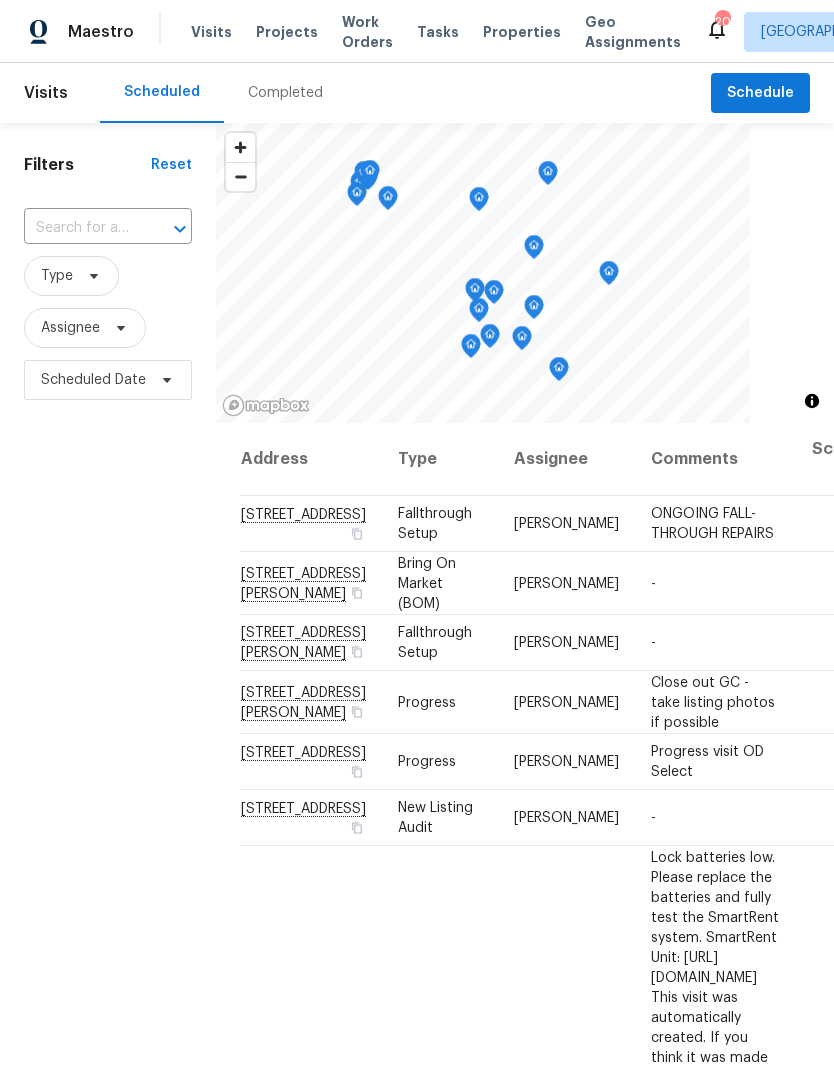 click at bounding box center (80, 228) 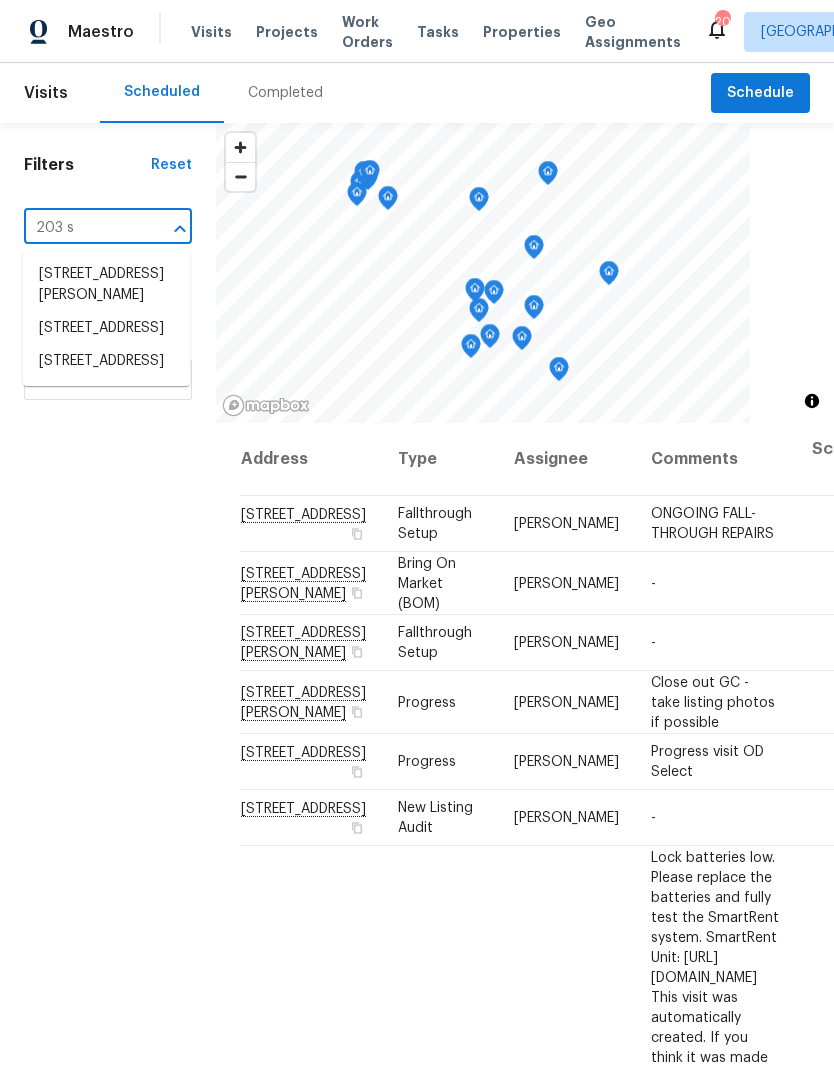 type on "203 sn" 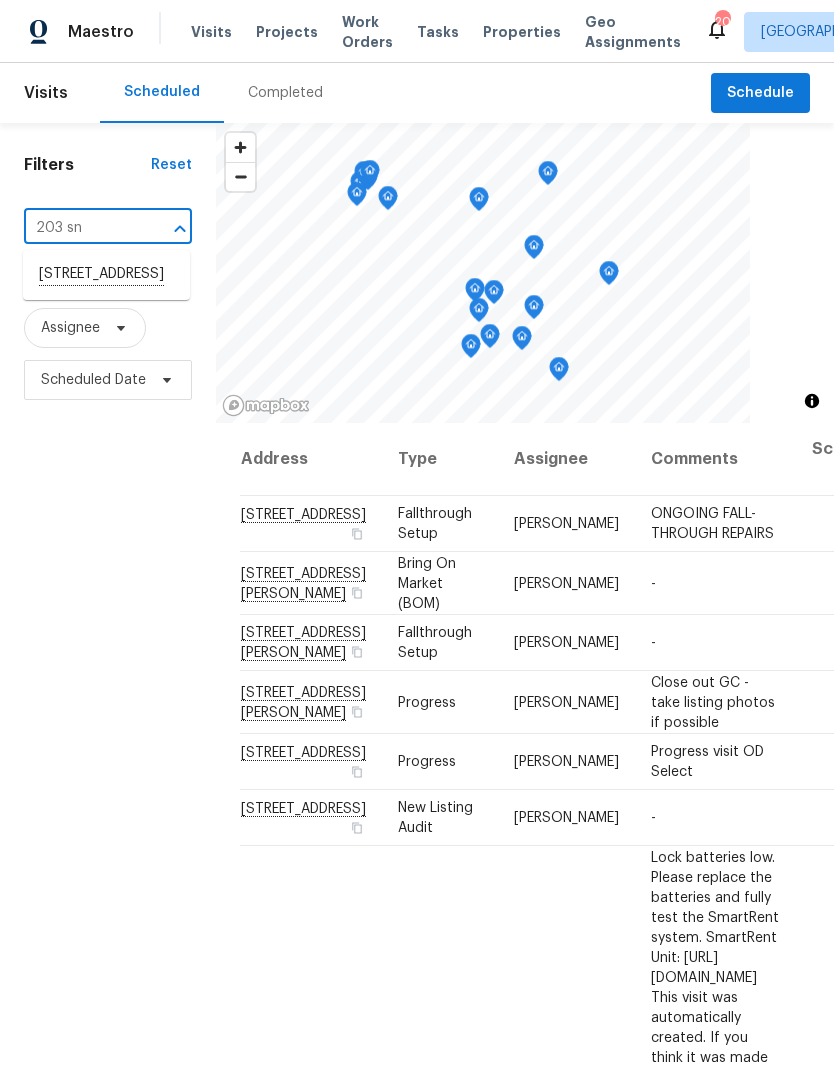 click on "[STREET_ADDRESS]" at bounding box center (106, 275) 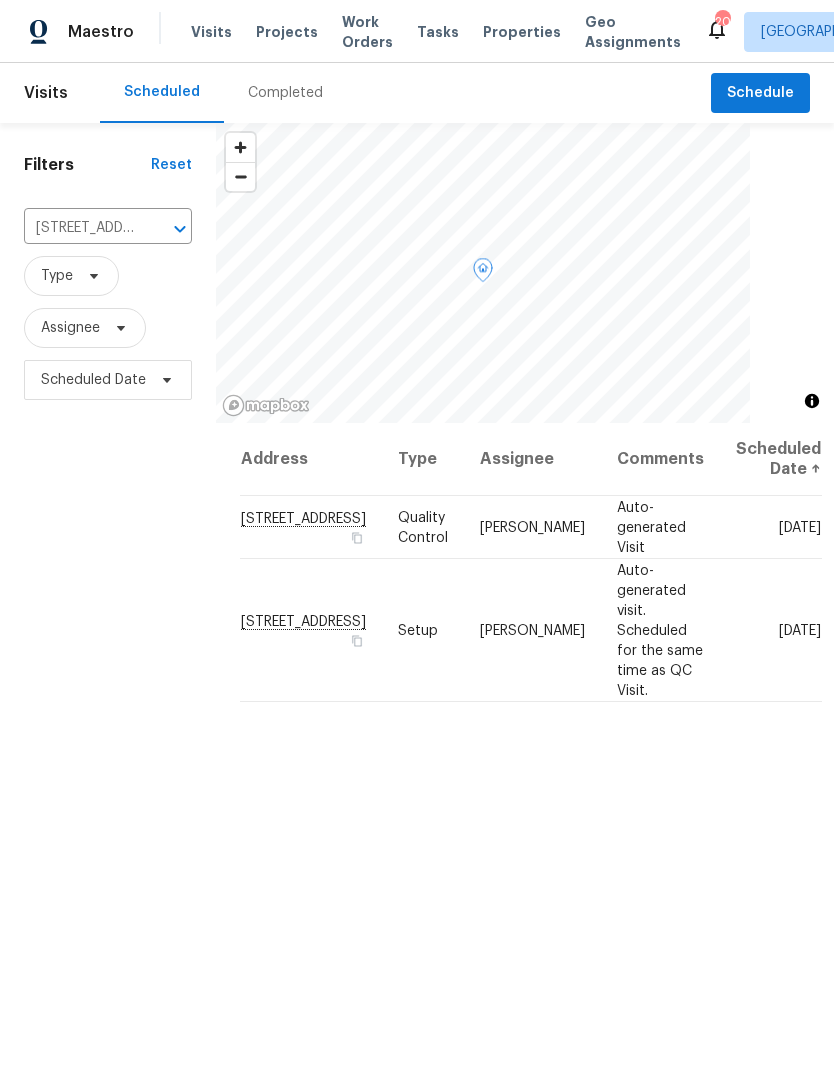 click at bounding box center (0, 0) 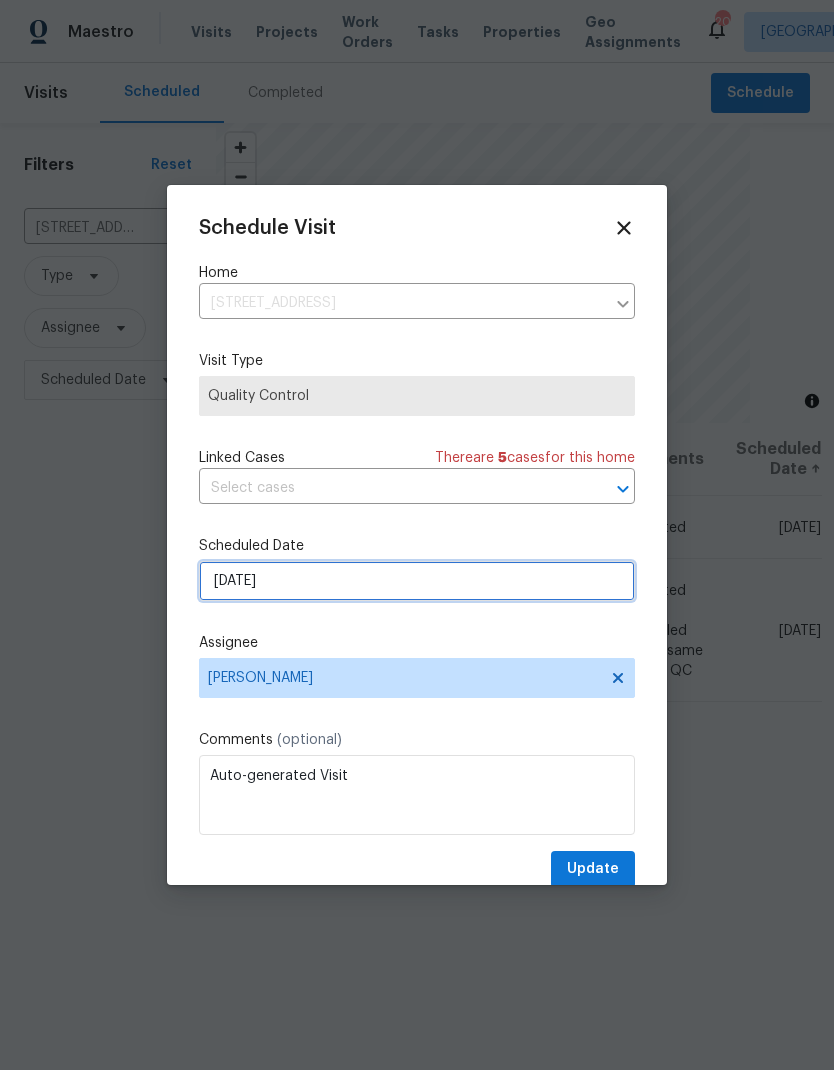 click on "[DATE]" at bounding box center [417, 581] 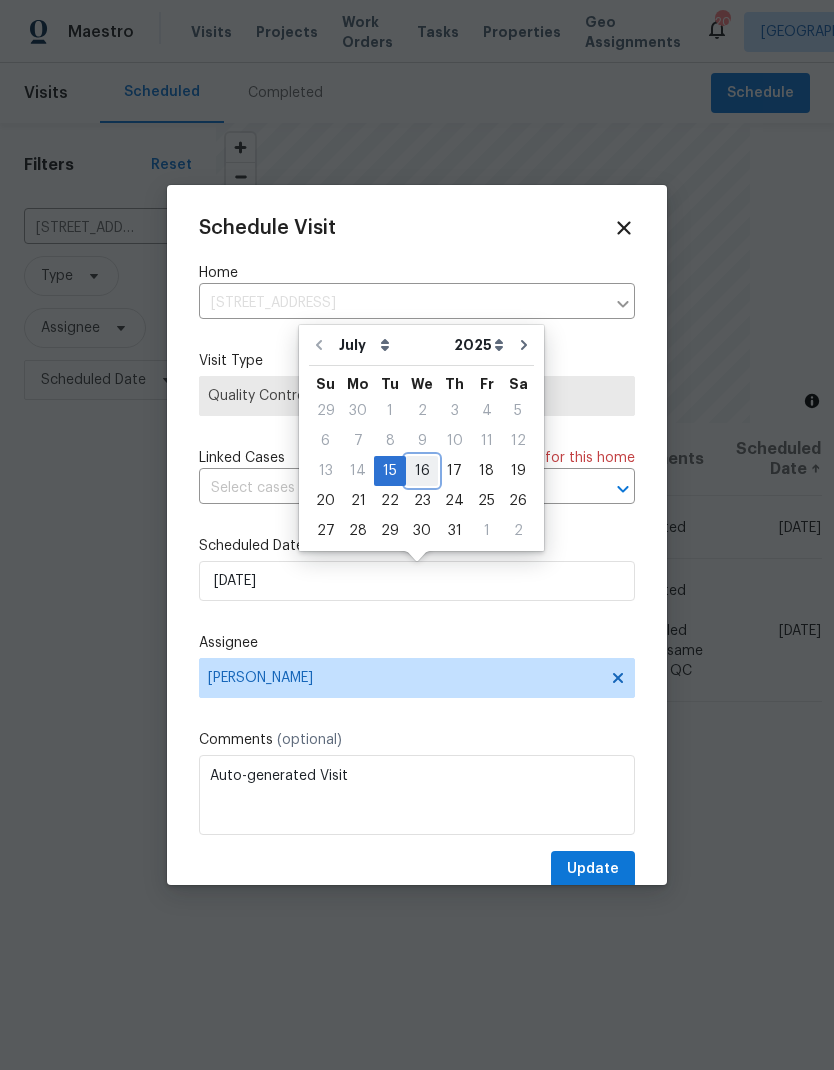 click on "16" at bounding box center [422, 471] 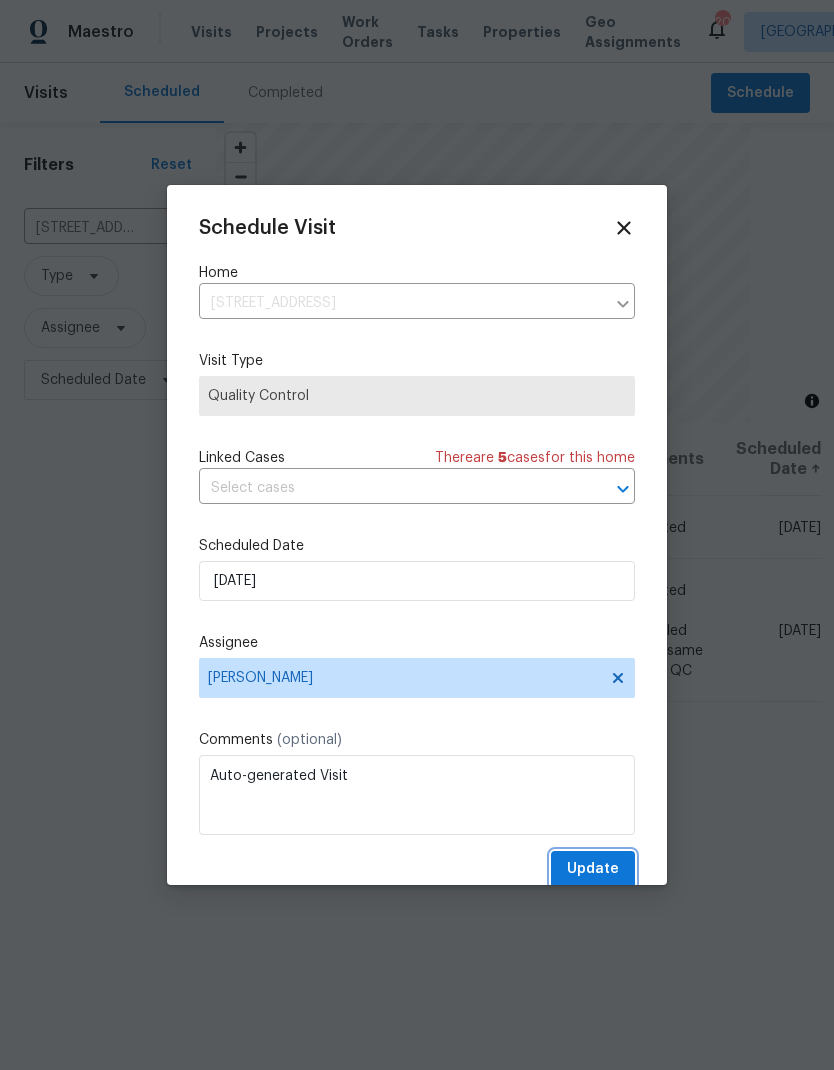 click on "Update" at bounding box center [593, 869] 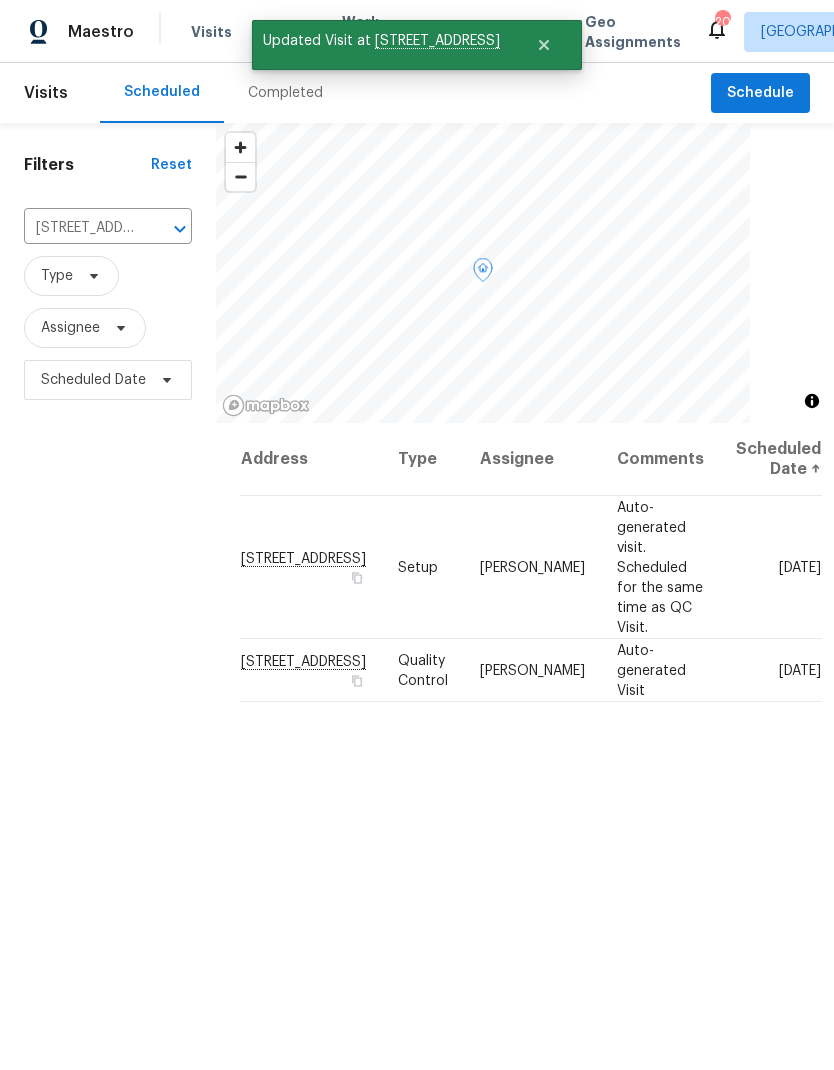 click 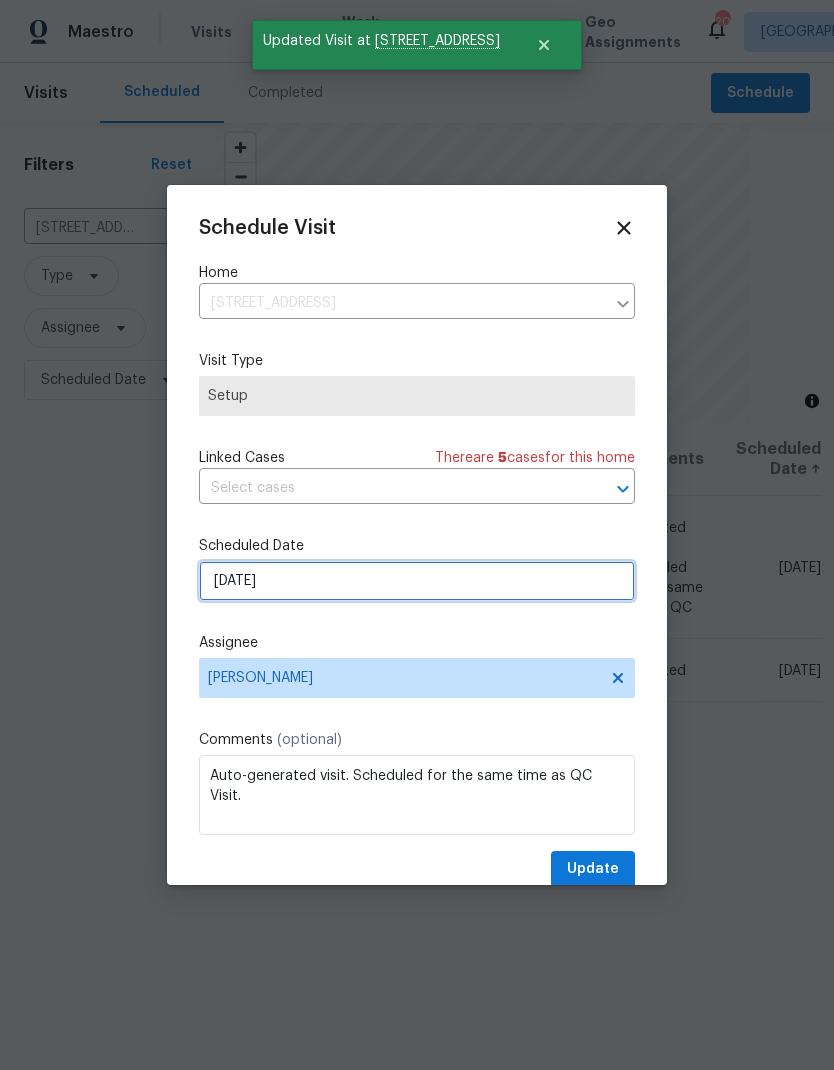 click on "[DATE]" at bounding box center (417, 581) 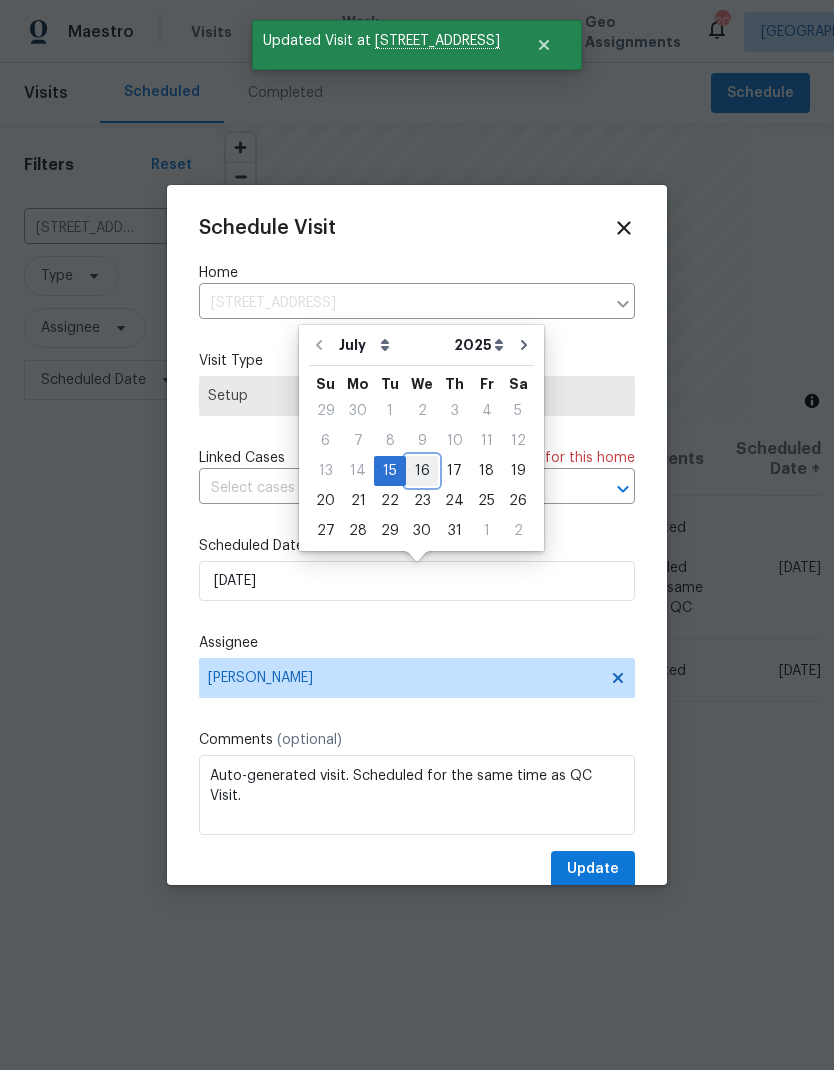 click on "16" at bounding box center (422, 471) 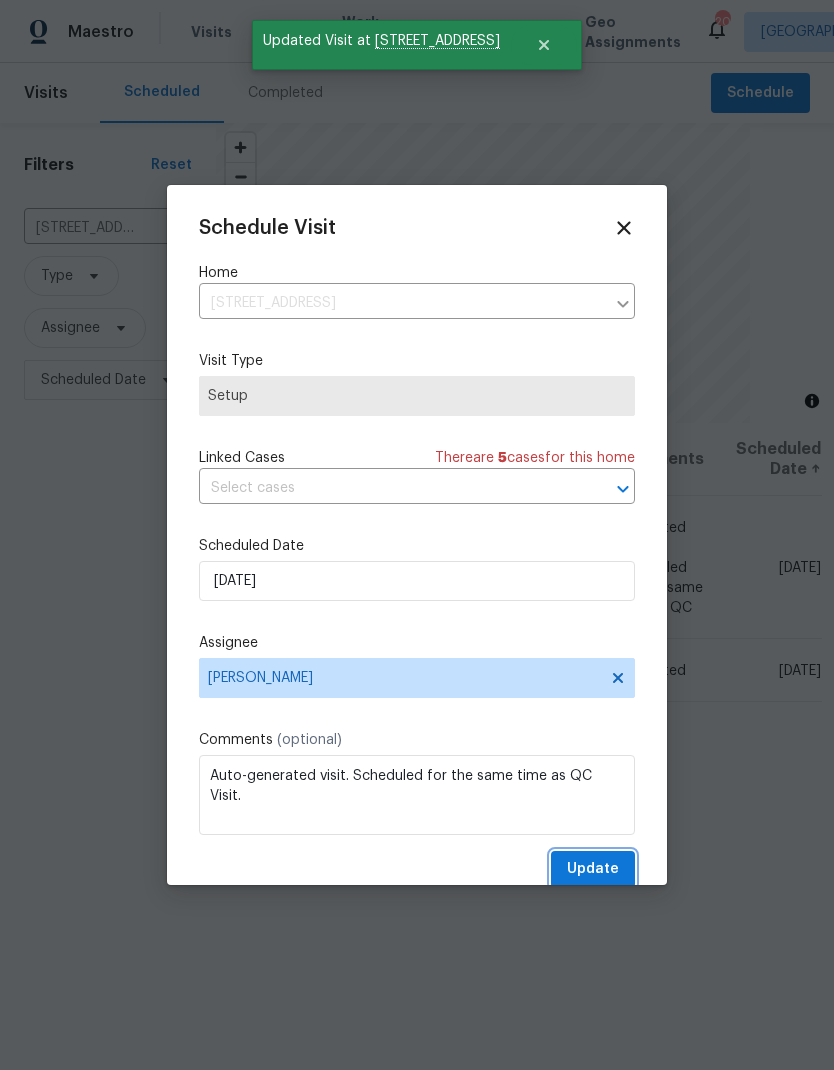 click on "Update" at bounding box center (593, 869) 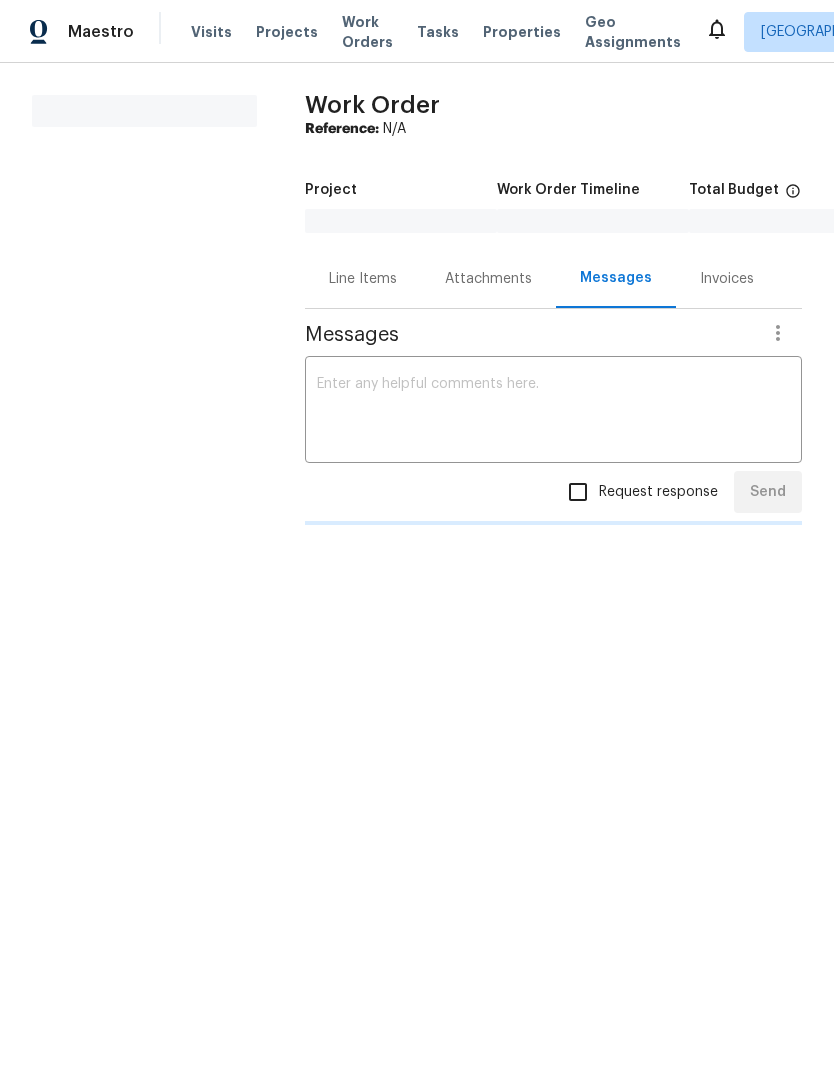 scroll, scrollTop: 0, scrollLeft: 0, axis: both 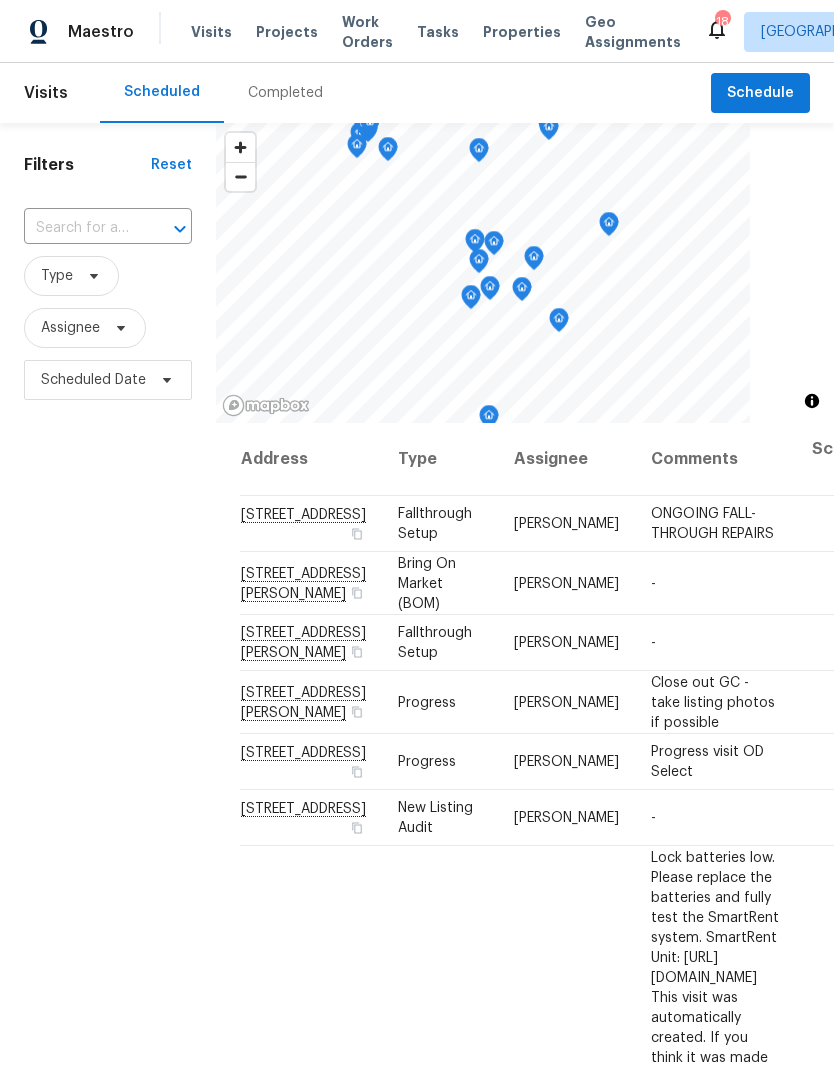 click at bounding box center (80, 228) 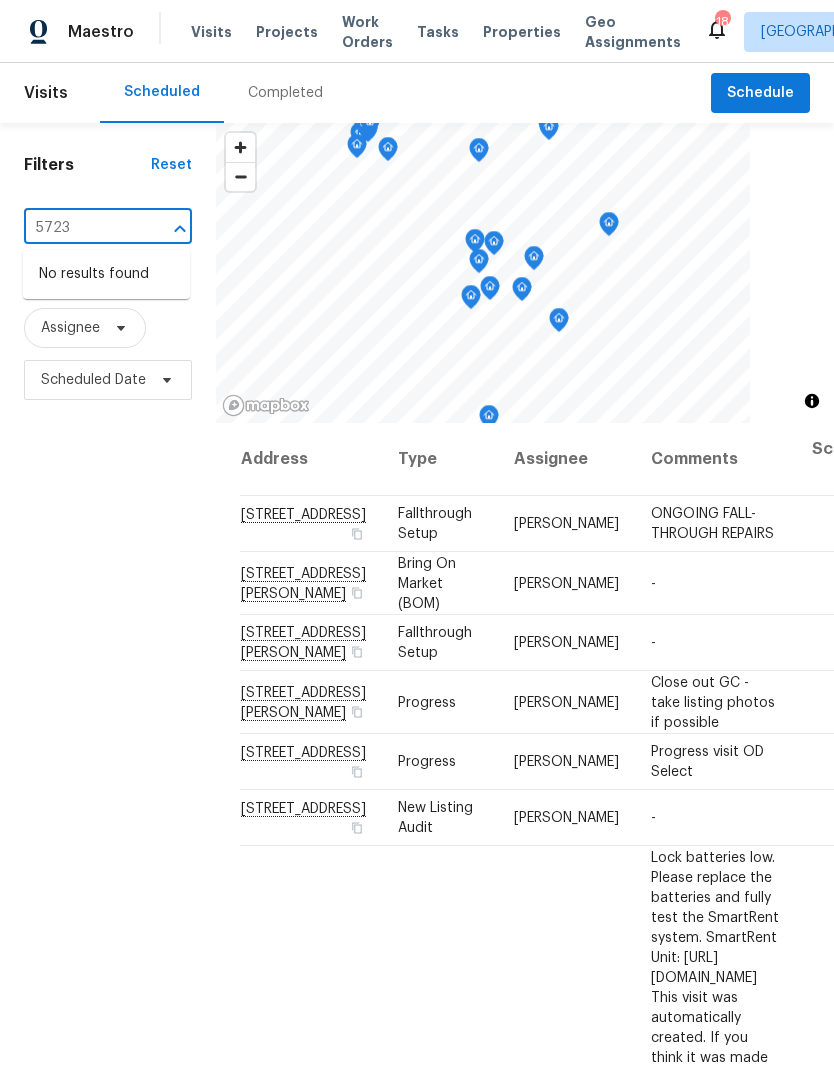 click on "5723" at bounding box center (80, 228) 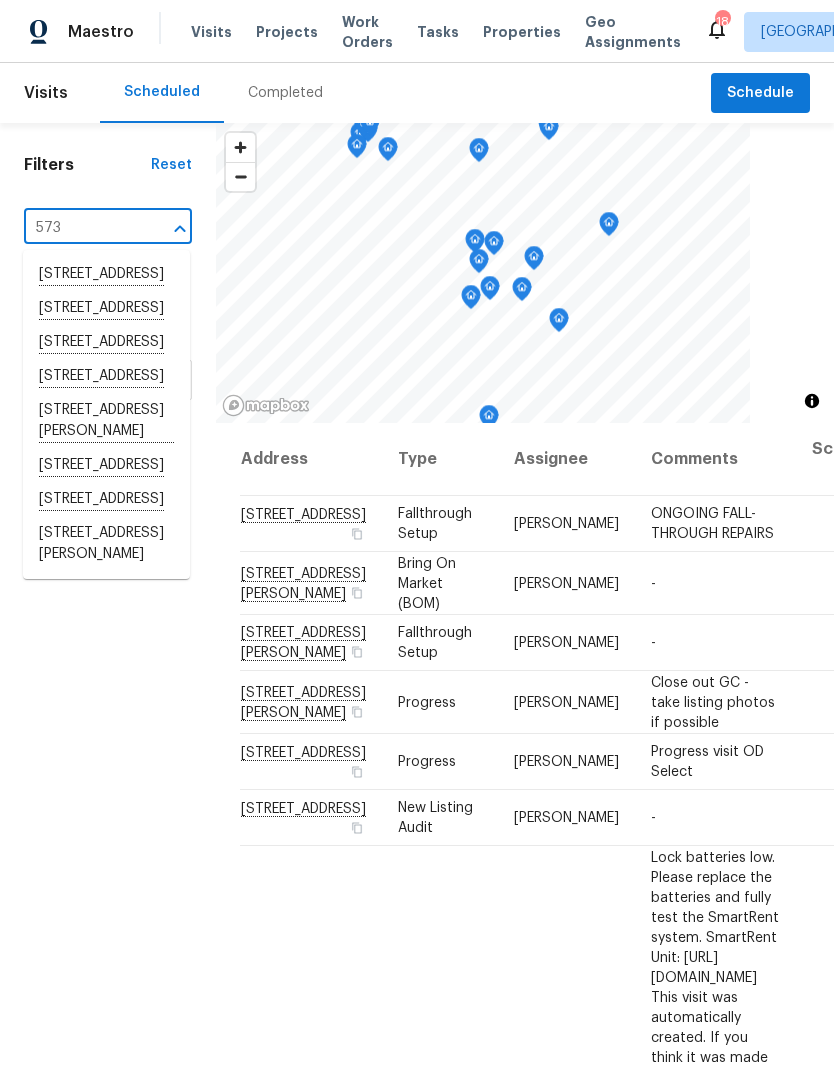 type on "573 d" 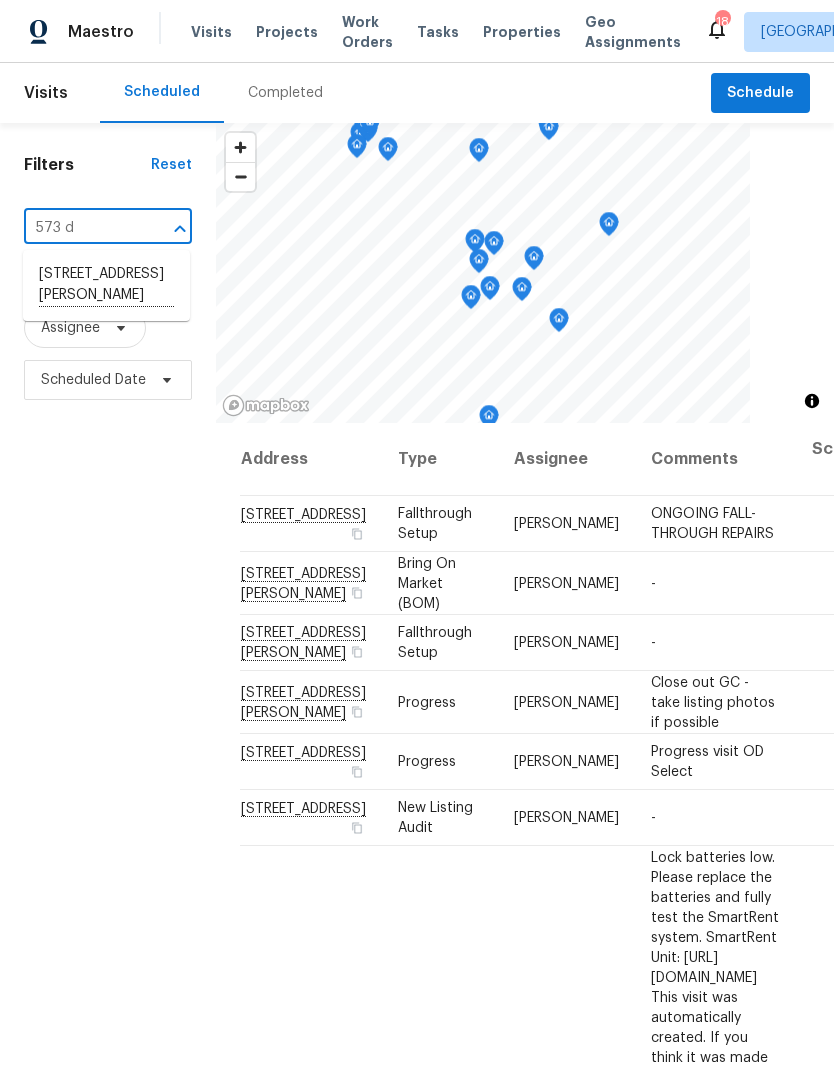 click on "[STREET_ADDRESS][PERSON_NAME]" at bounding box center (106, 285) 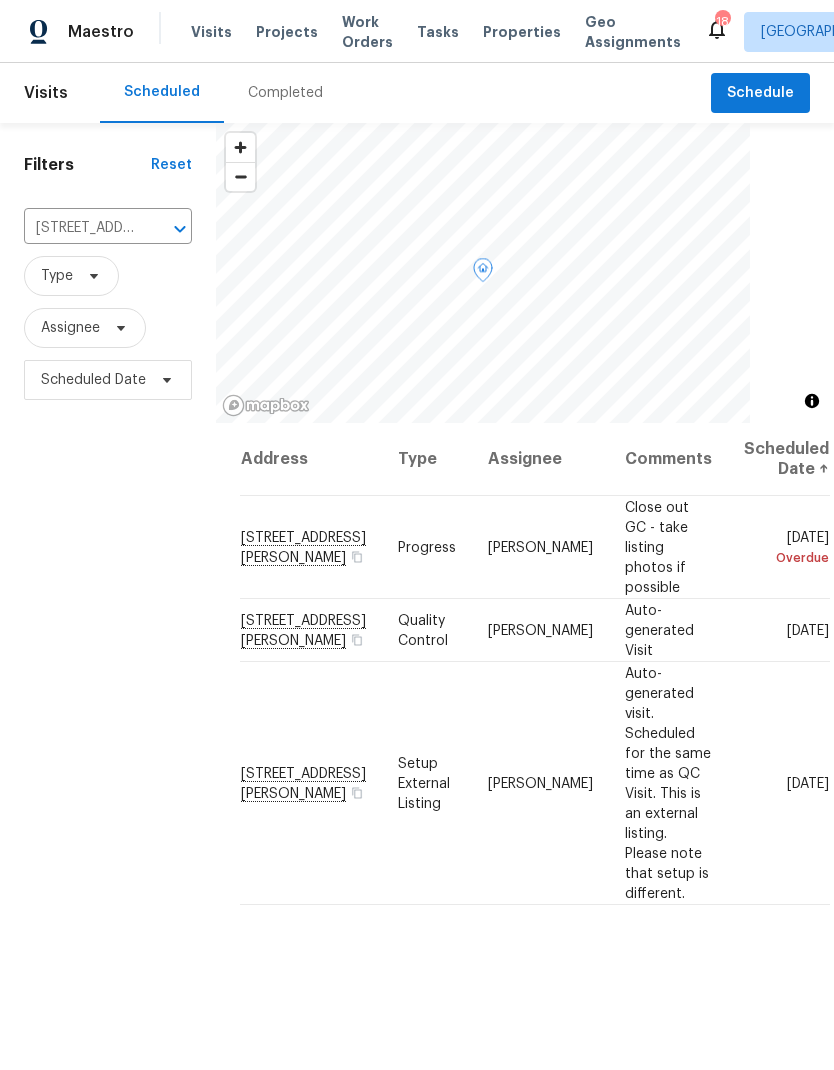 click 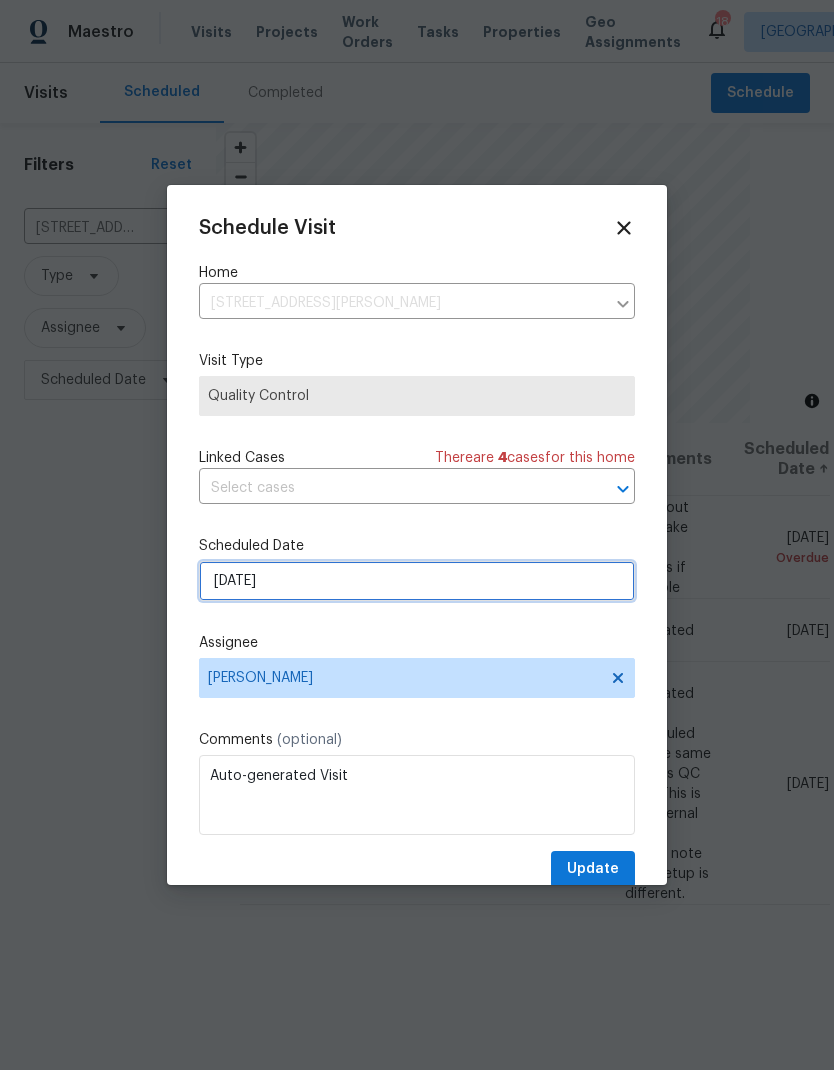 click on "[DATE]" at bounding box center (417, 581) 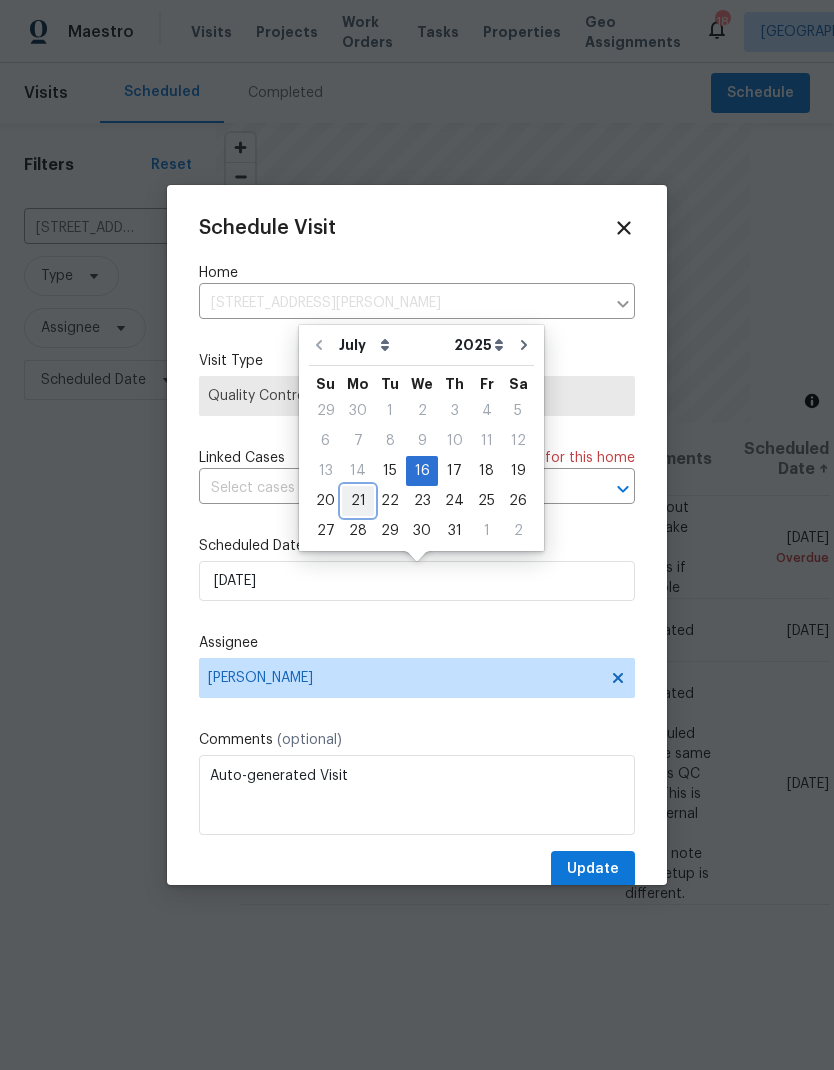 click on "21" at bounding box center (358, 501) 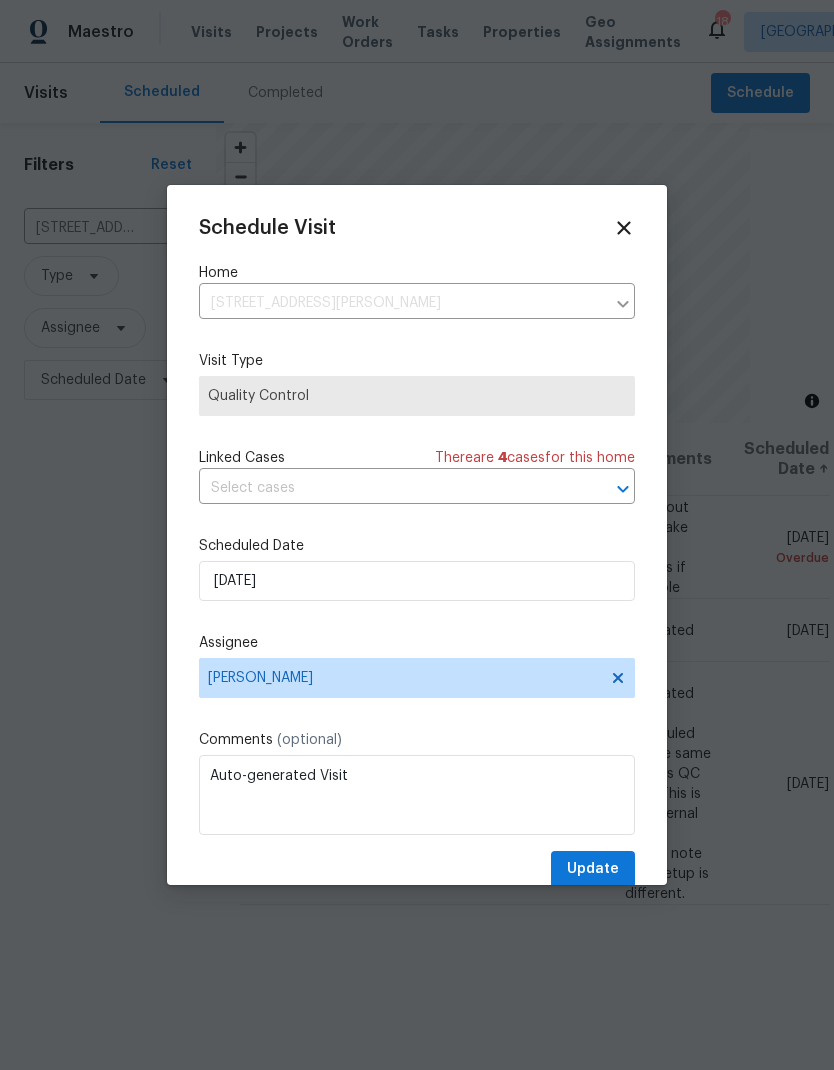 type on "7/21/2025" 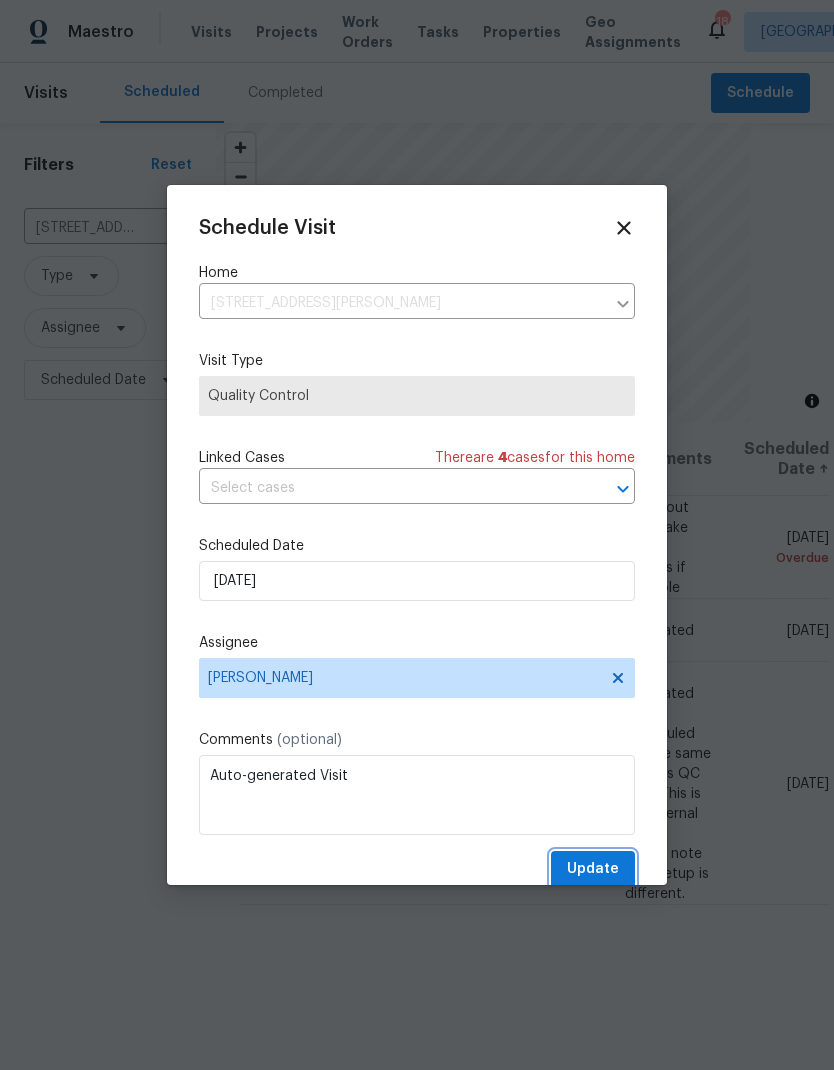 click on "Update" at bounding box center (593, 869) 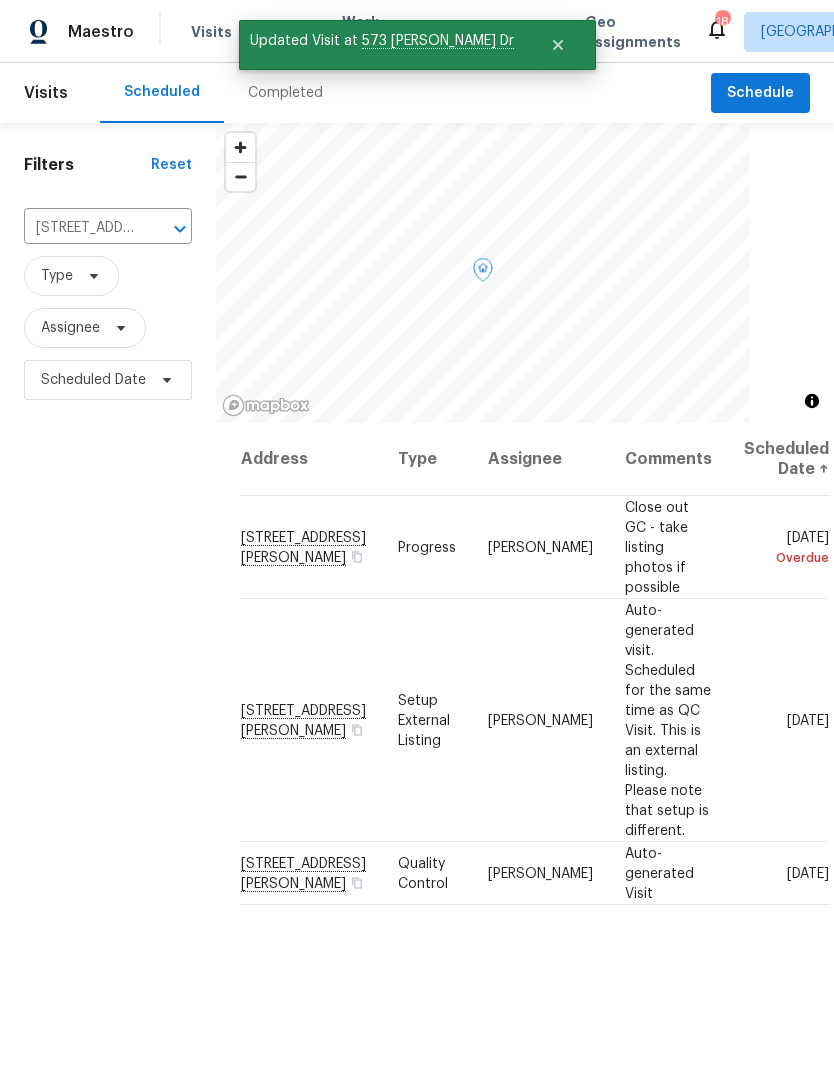 click 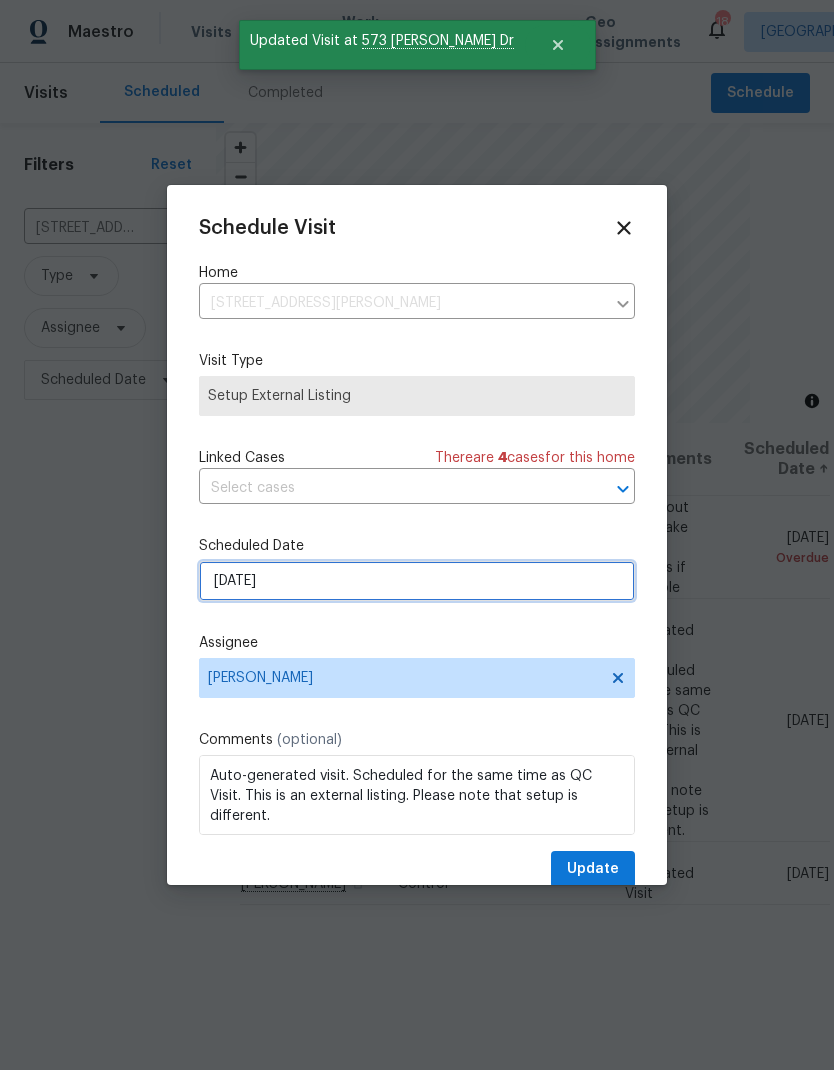 click on "[DATE]" at bounding box center [417, 581] 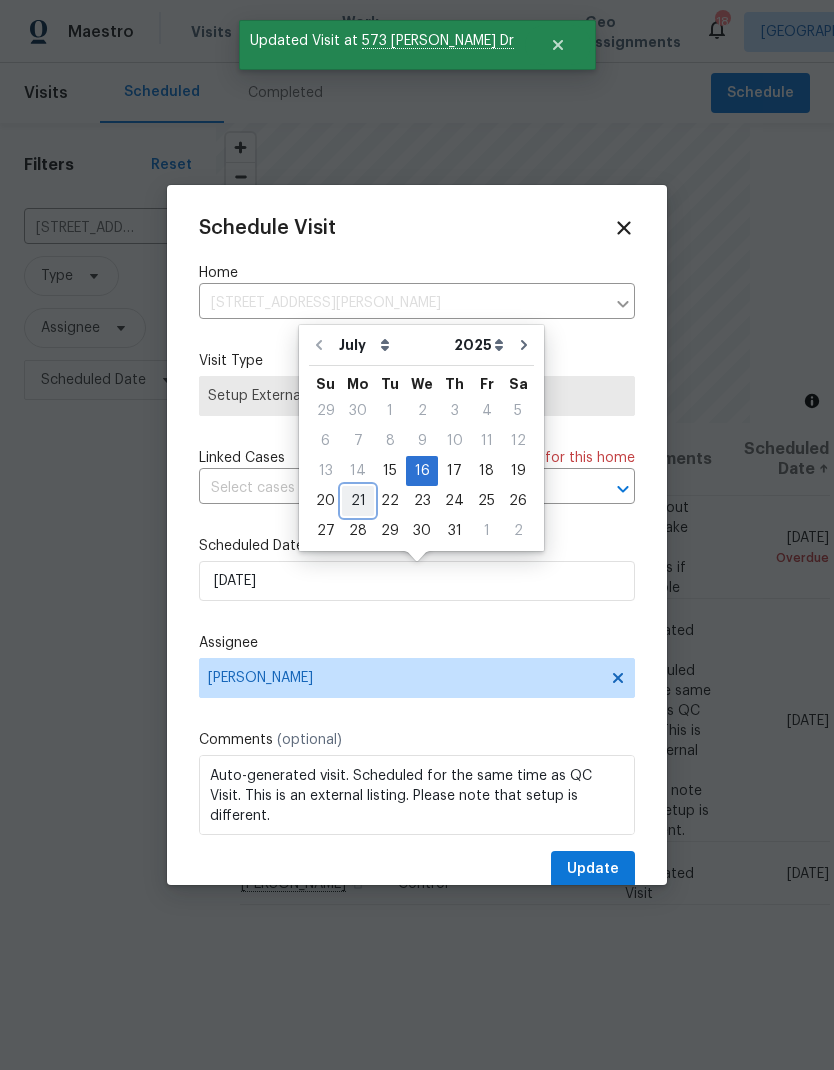 click on "21" at bounding box center (358, 501) 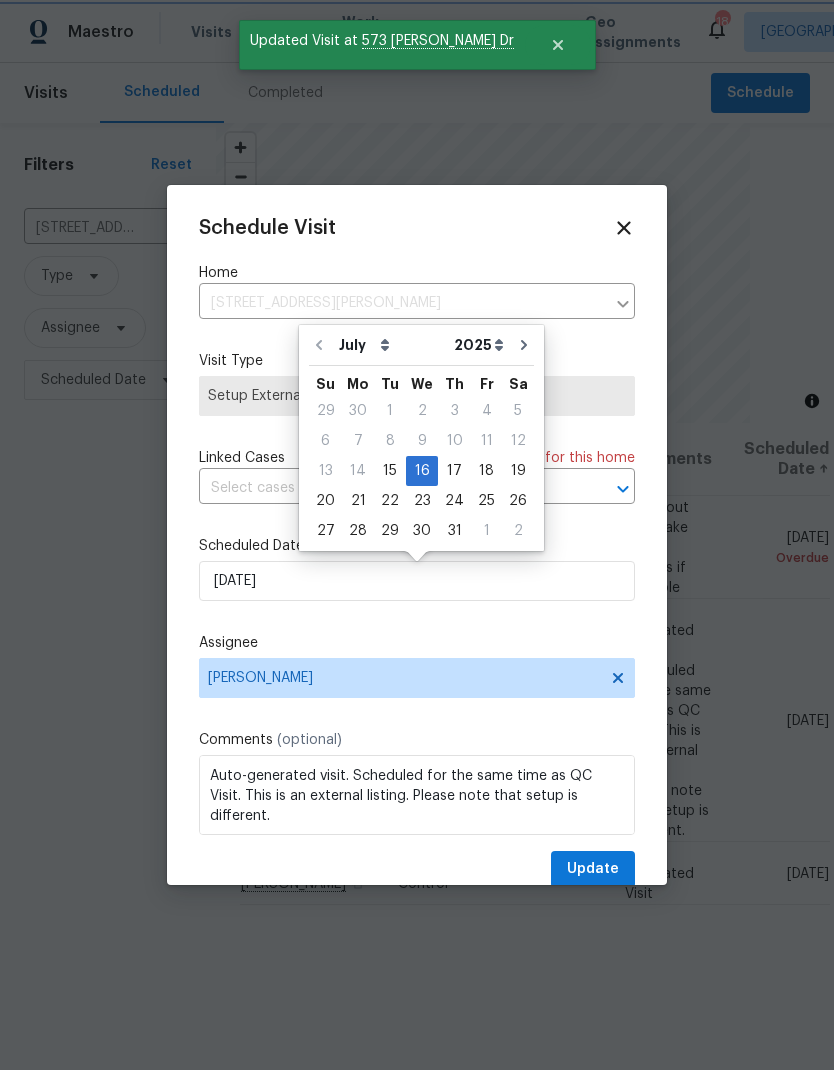 type on "7/21/2025" 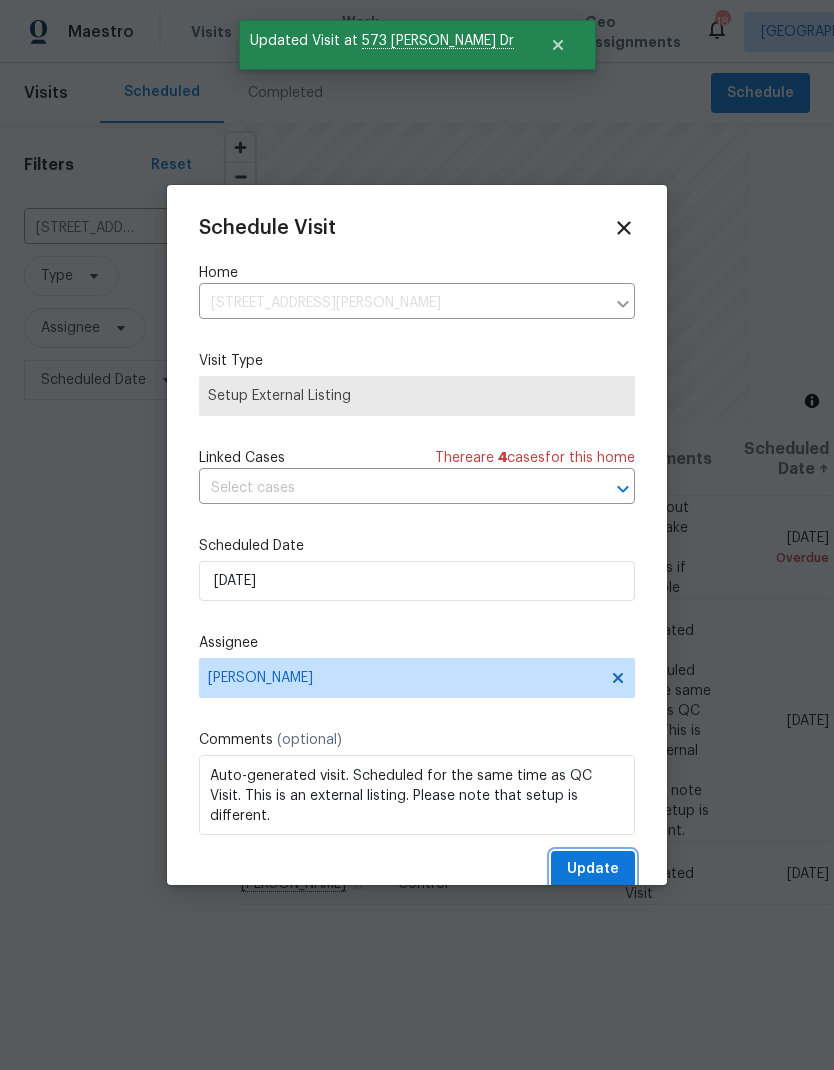 click on "Update" at bounding box center (593, 869) 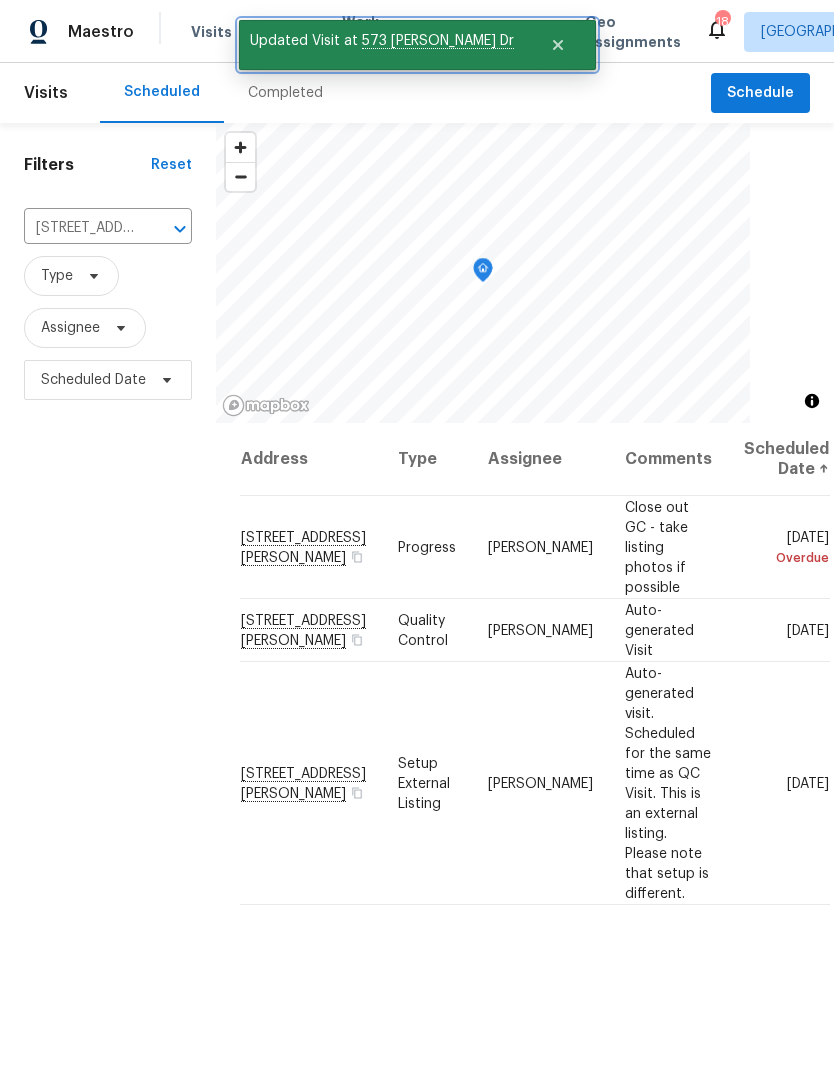click 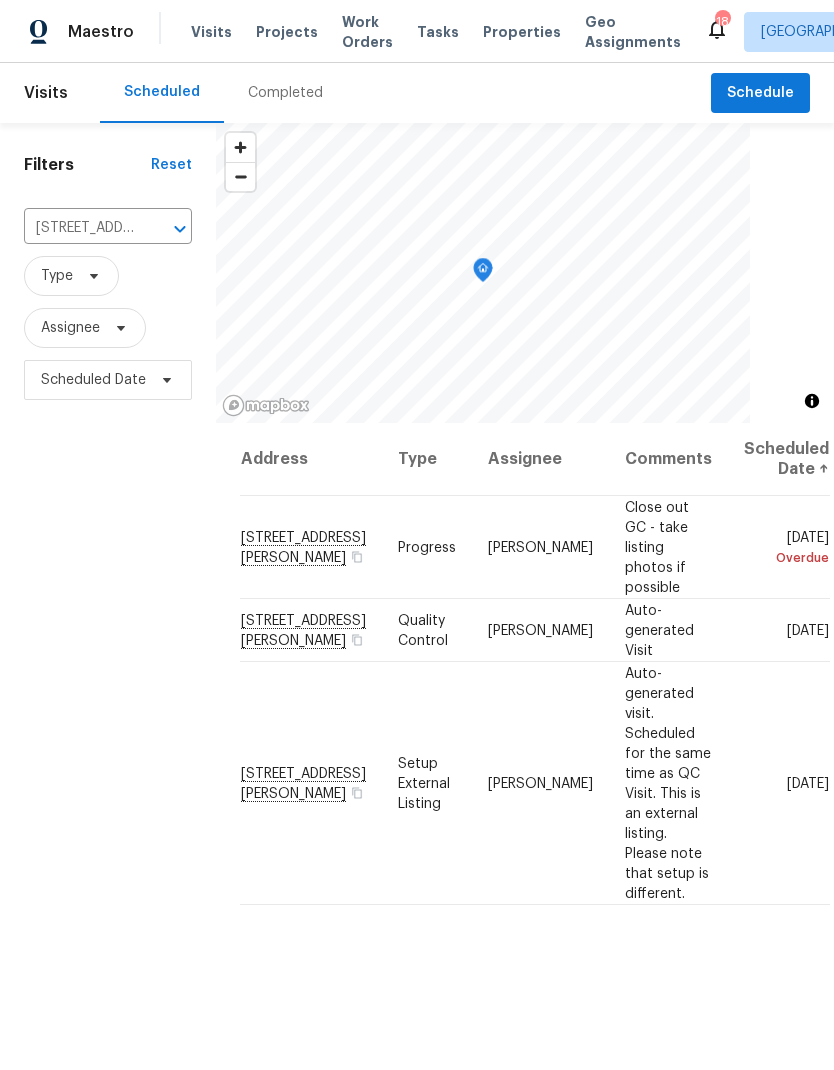 click on "Work Orders" at bounding box center [367, 32] 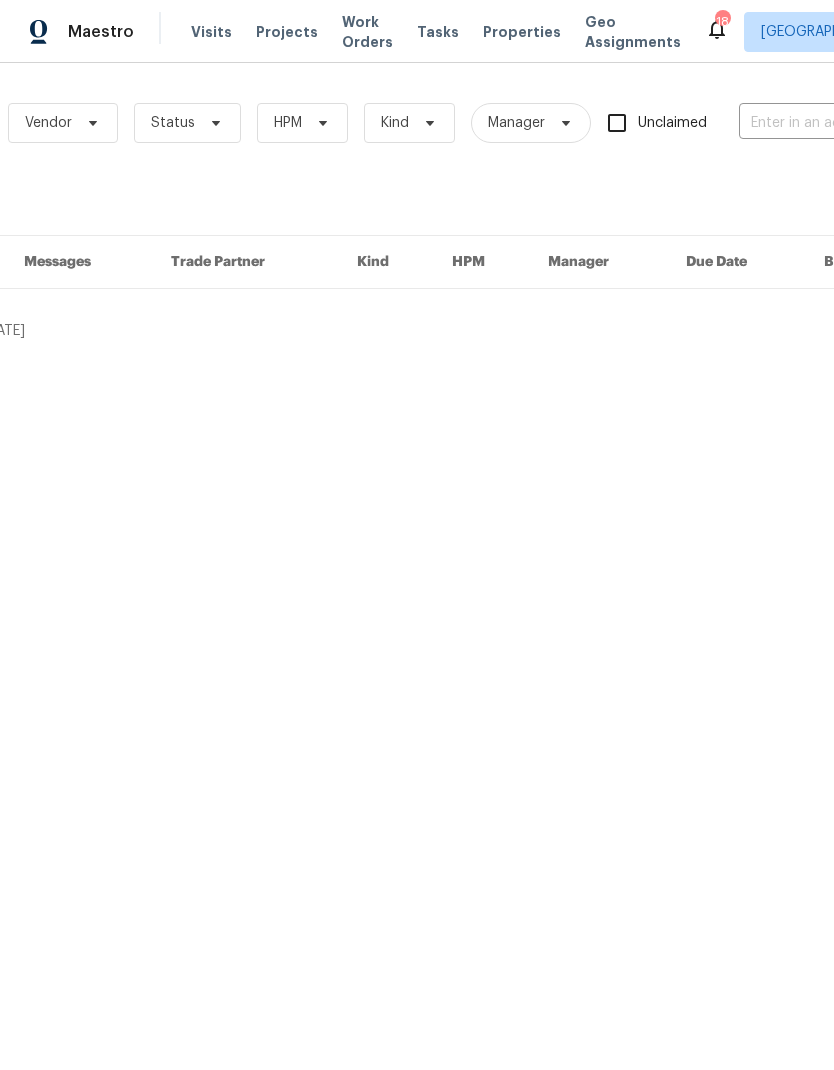 scroll, scrollTop: 0, scrollLeft: 271, axis: horizontal 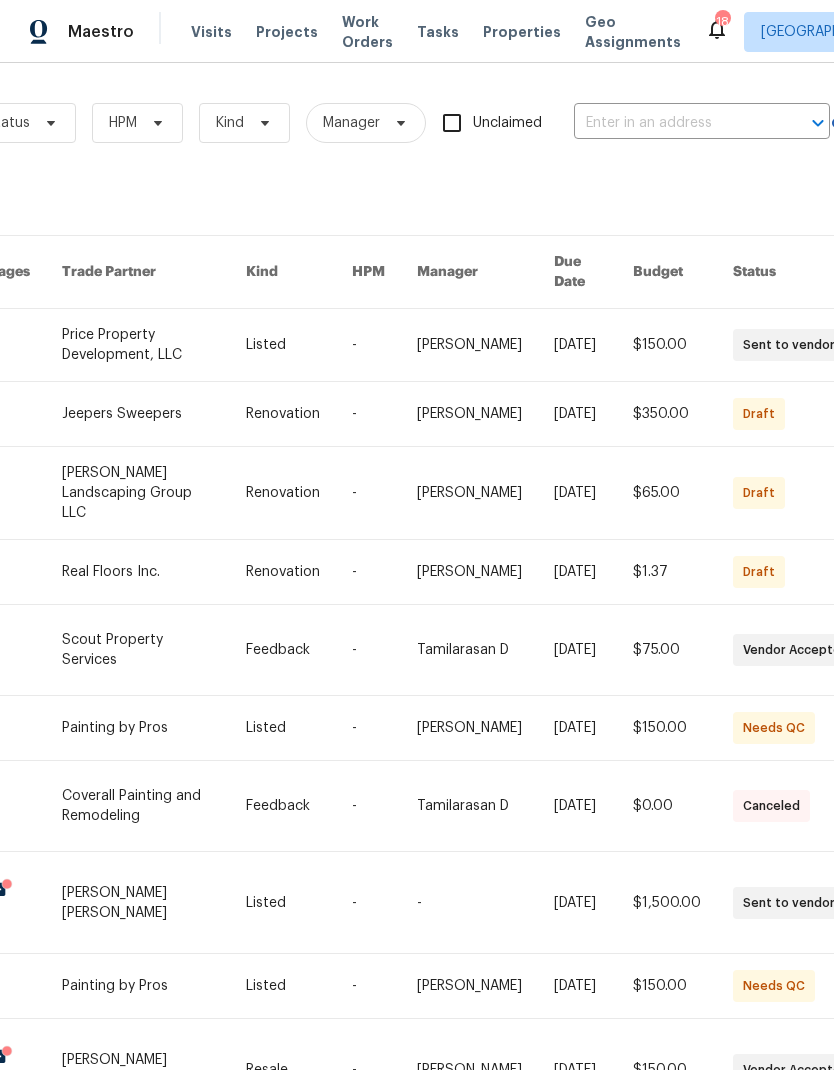 click at bounding box center (674, 123) 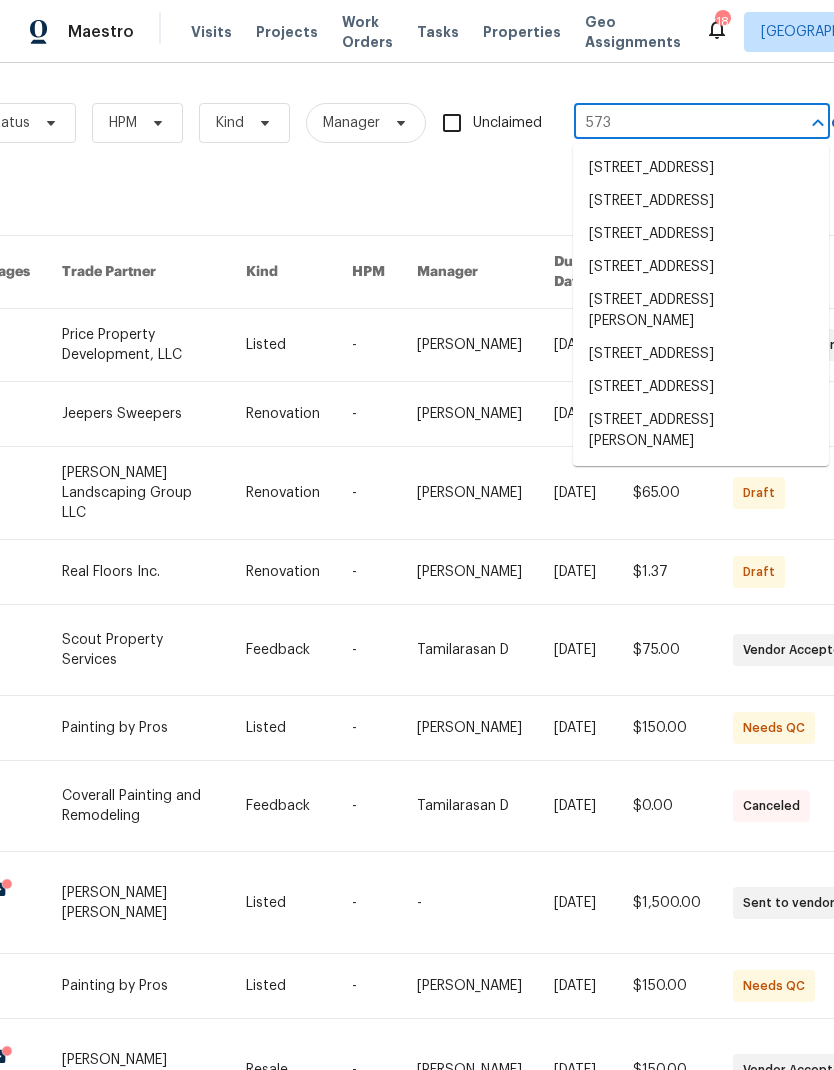 type on "573 d" 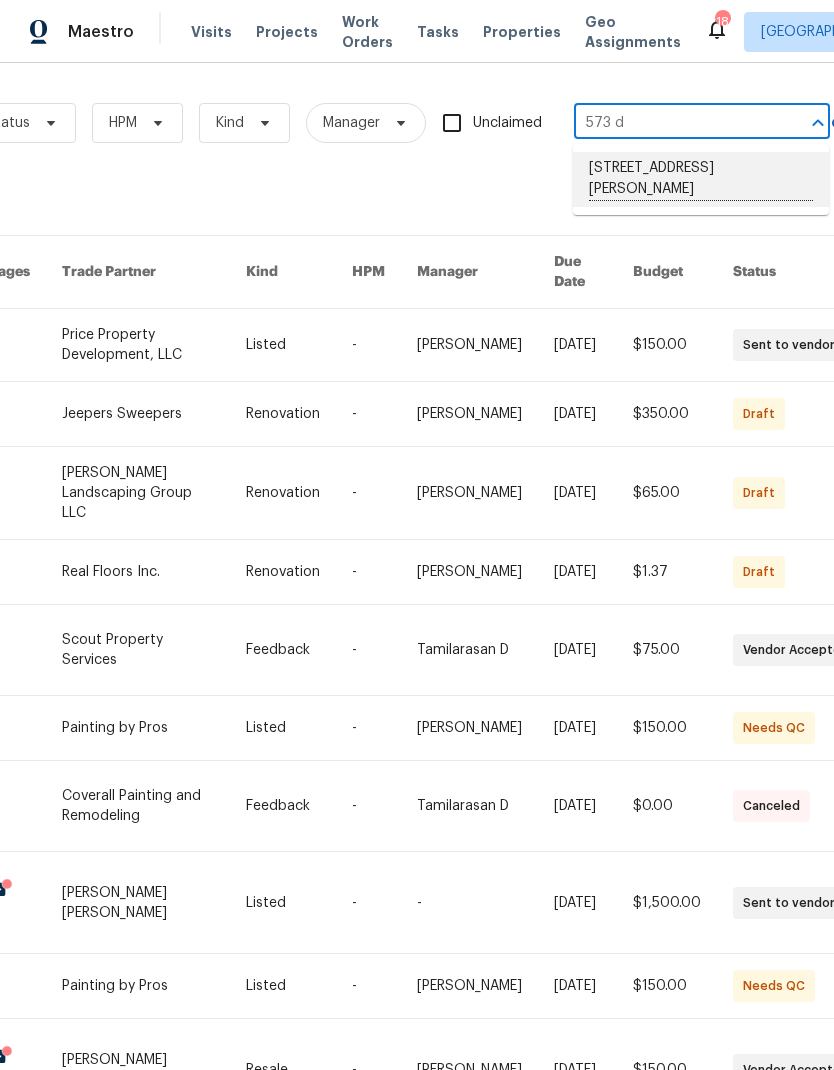 click on "[STREET_ADDRESS][PERSON_NAME]" at bounding box center (701, 179) 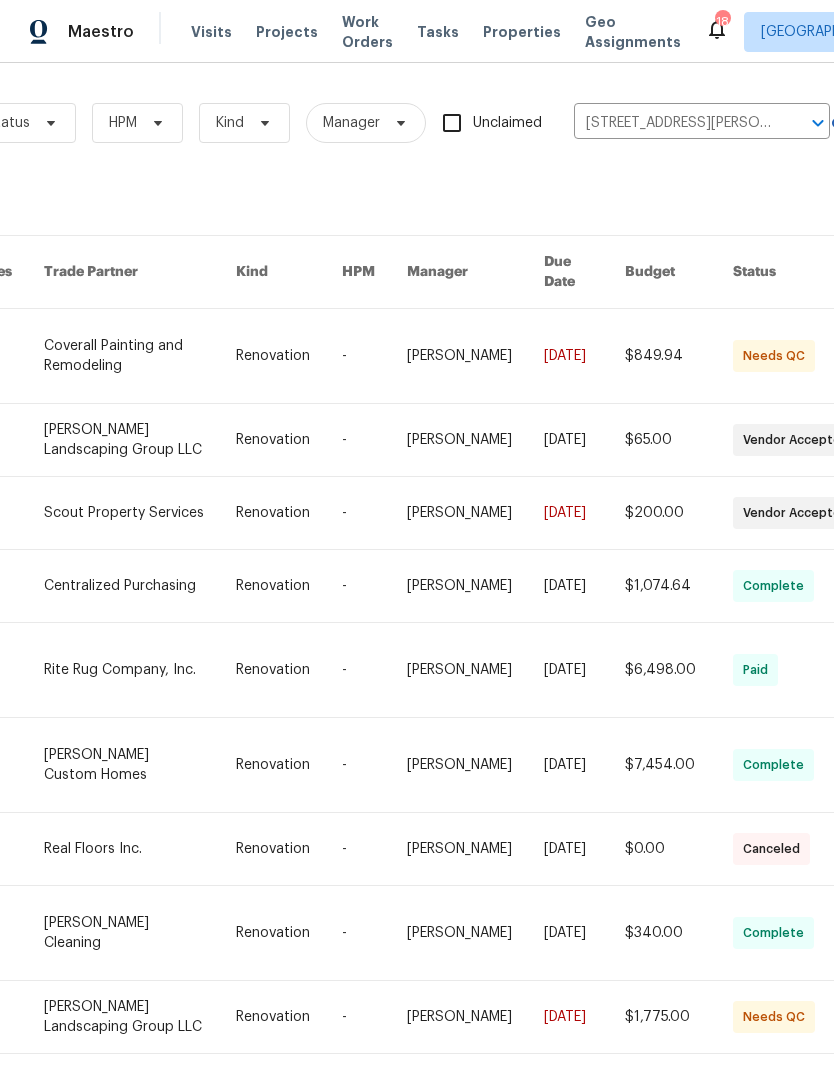 click at bounding box center (140, 356) 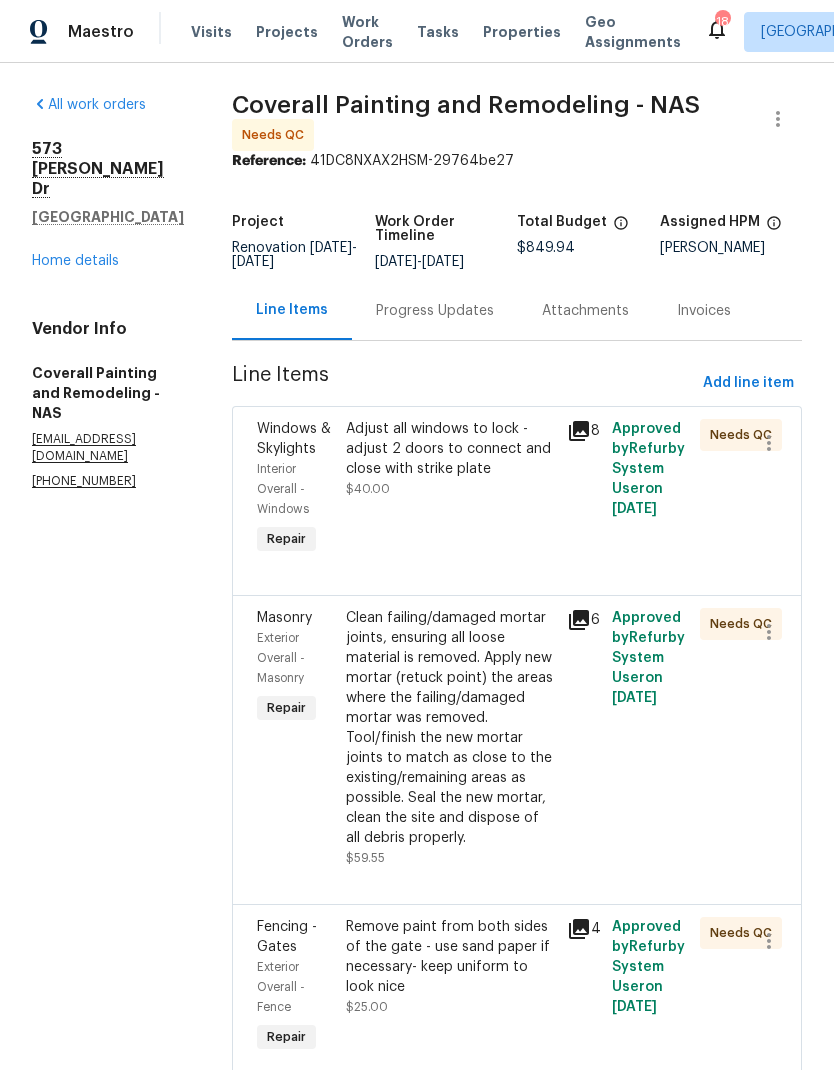 click on "Adjust all windows to lock - adjust 2 doors to connect and close with strike plate" at bounding box center (451, 449) 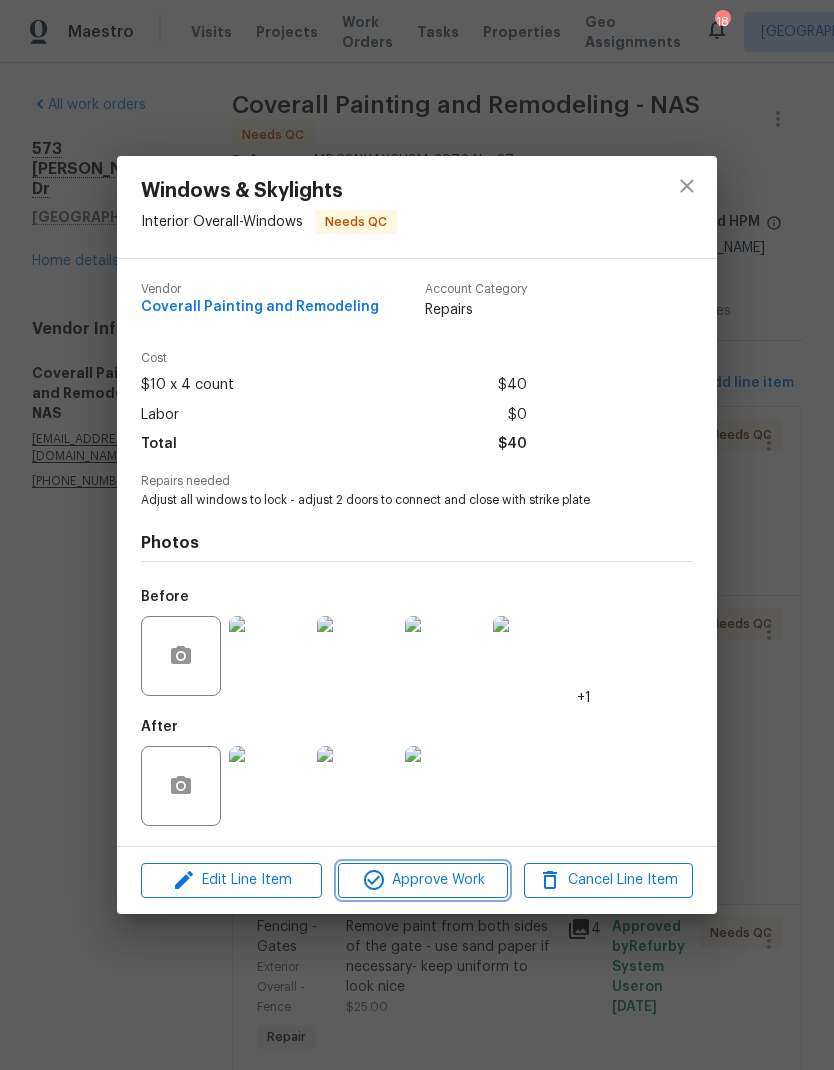 click on "Approve Work" at bounding box center [422, 880] 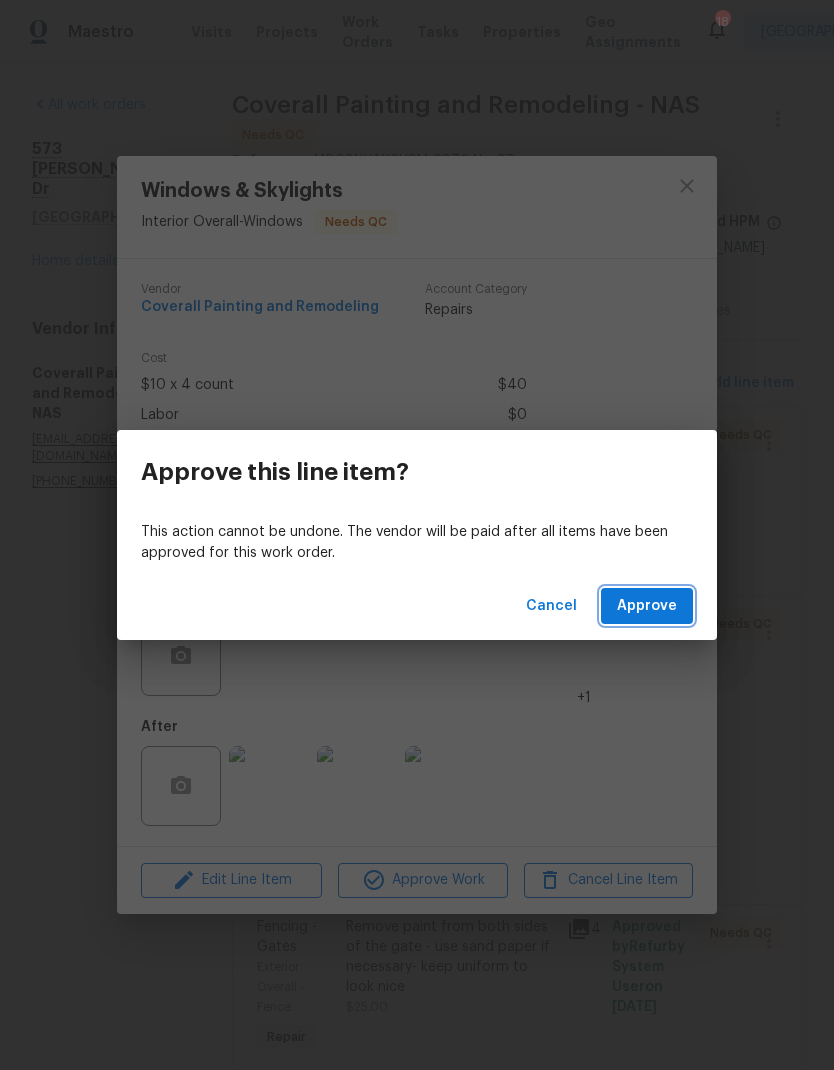 click on "Approve" at bounding box center (647, 606) 